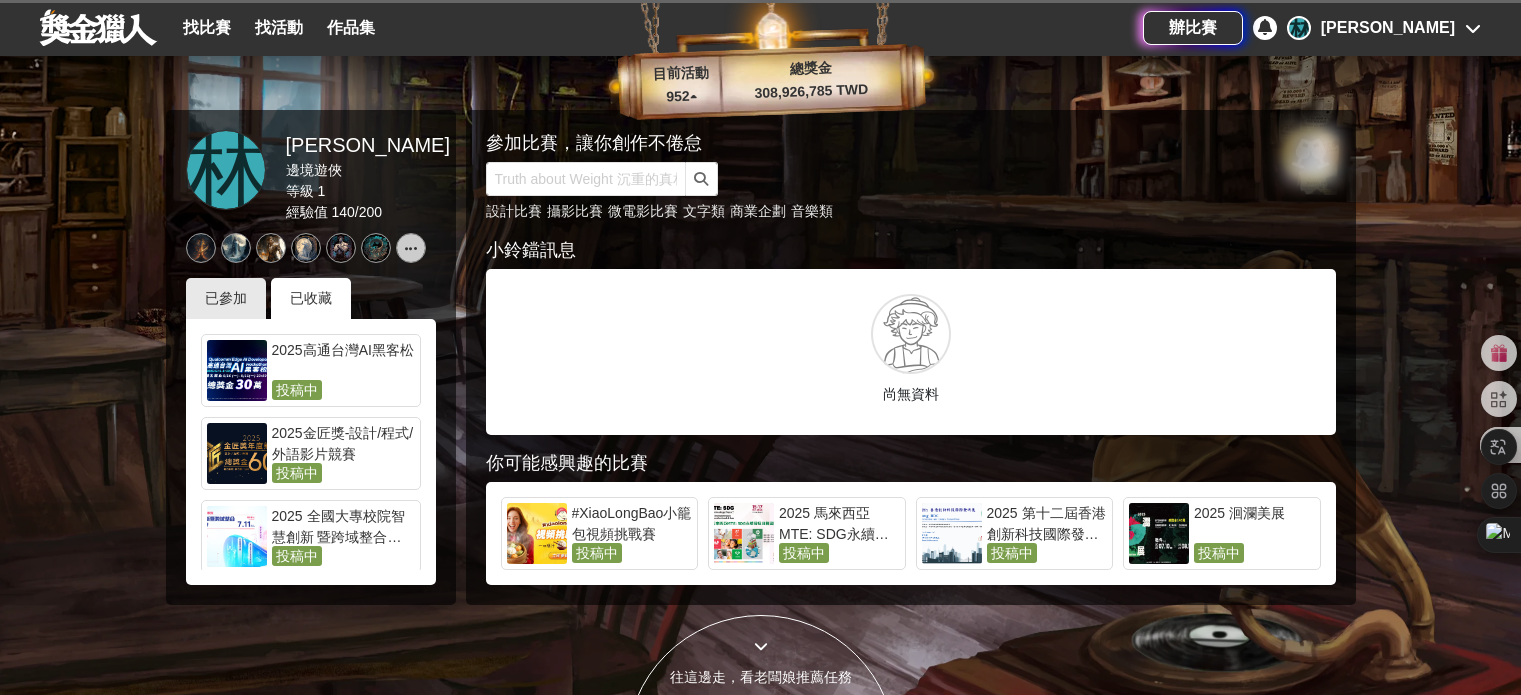scroll, scrollTop: 120, scrollLeft: 0, axis: vertical 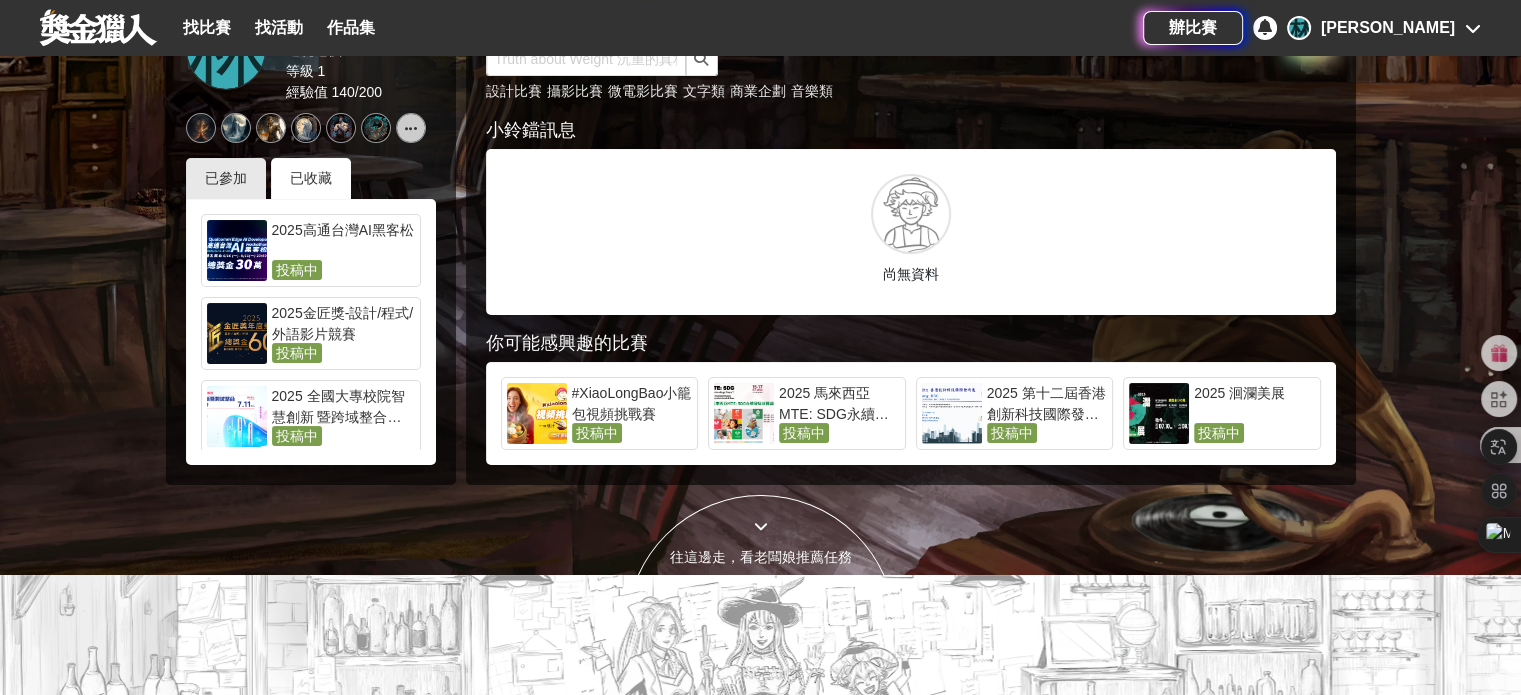 click on "2025 第十二屆香港創新科技國際發明展" at bounding box center (1047, 403) 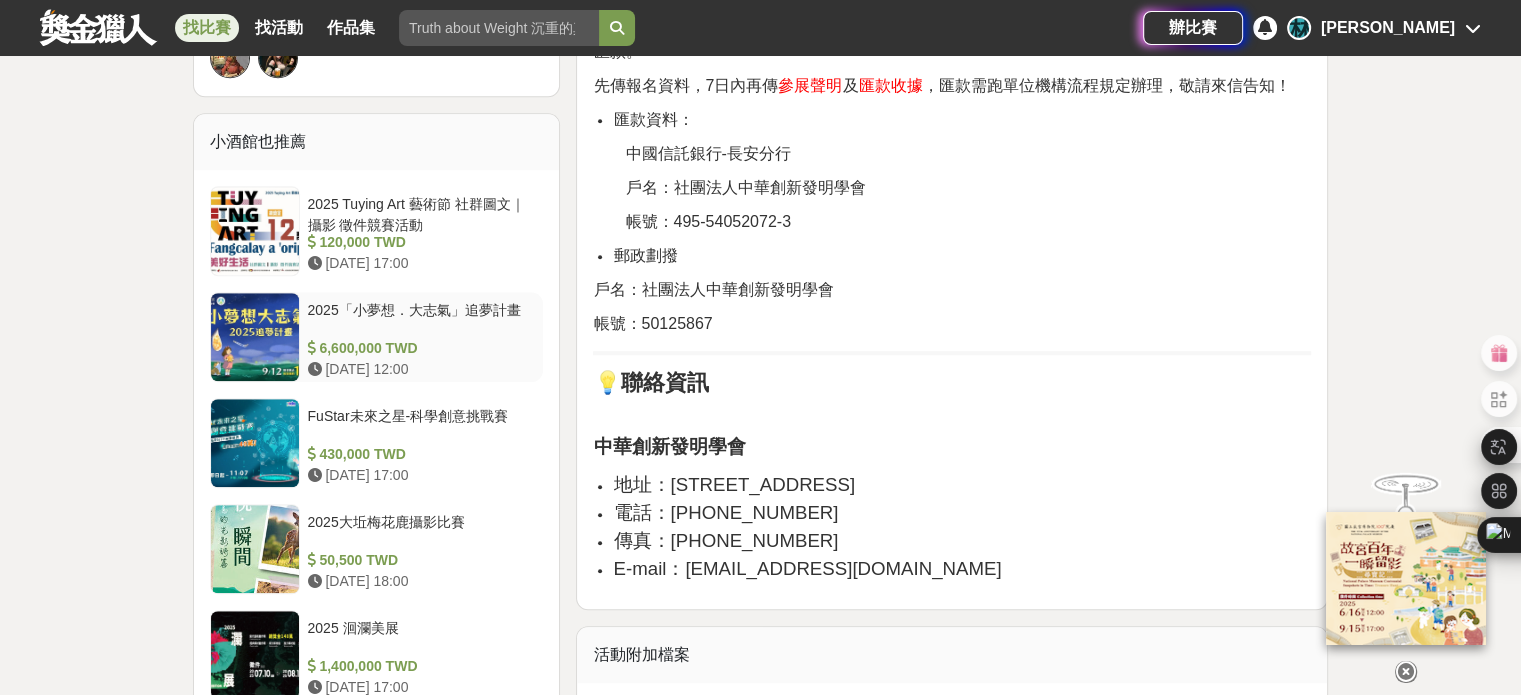 scroll, scrollTop: 1444, scrollLeft: 0, axis: vertical 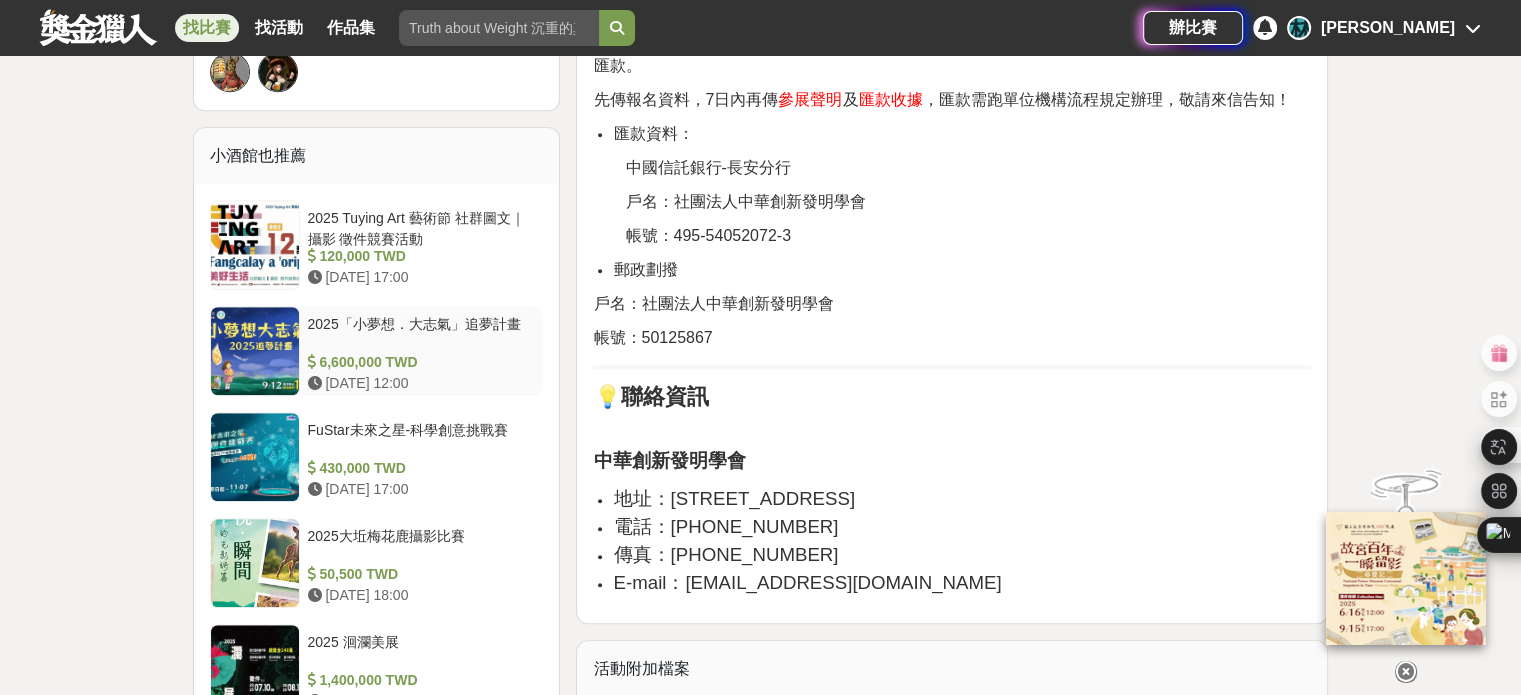 click on "2025「小夢想．大志氣」追夢計畫" at bounding box center [422, 333] 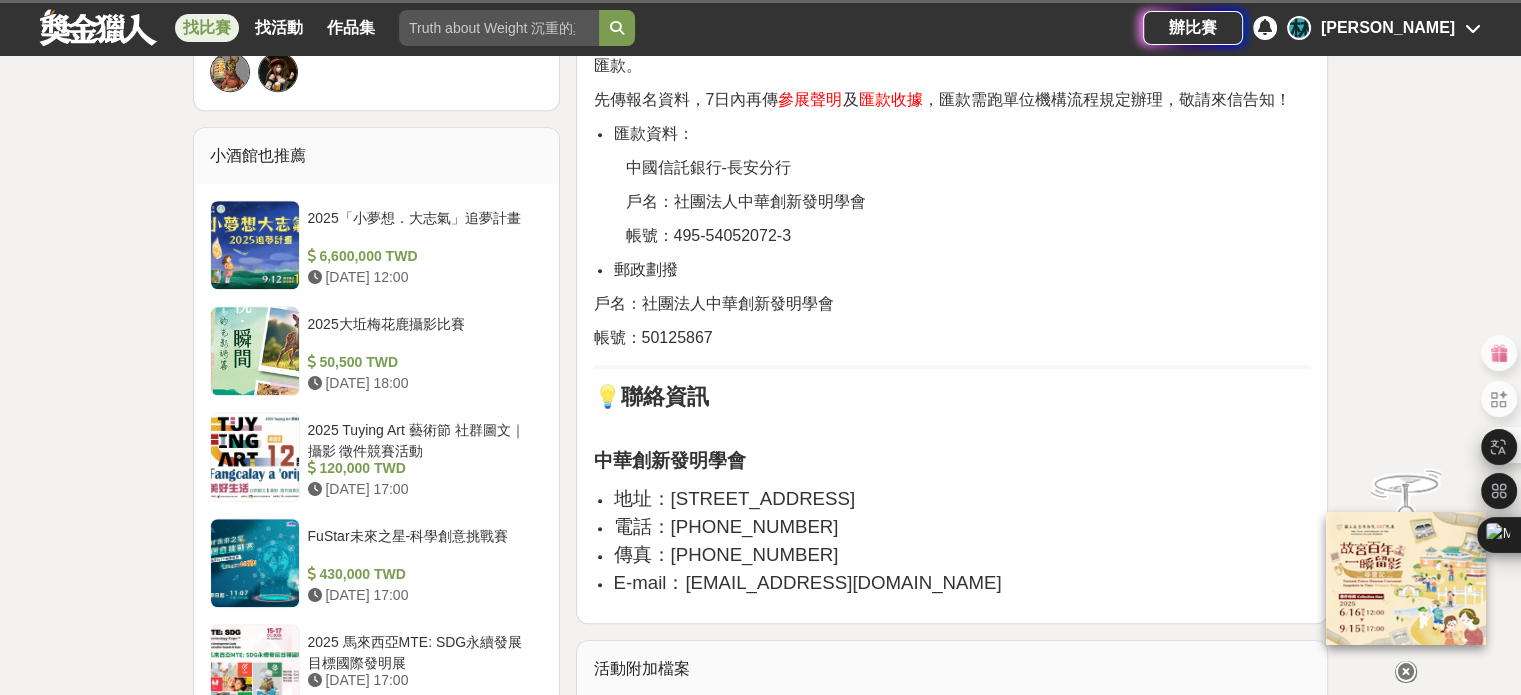 scroll, scrollTop: 1441, scrollLeft: 0, axis: vertical 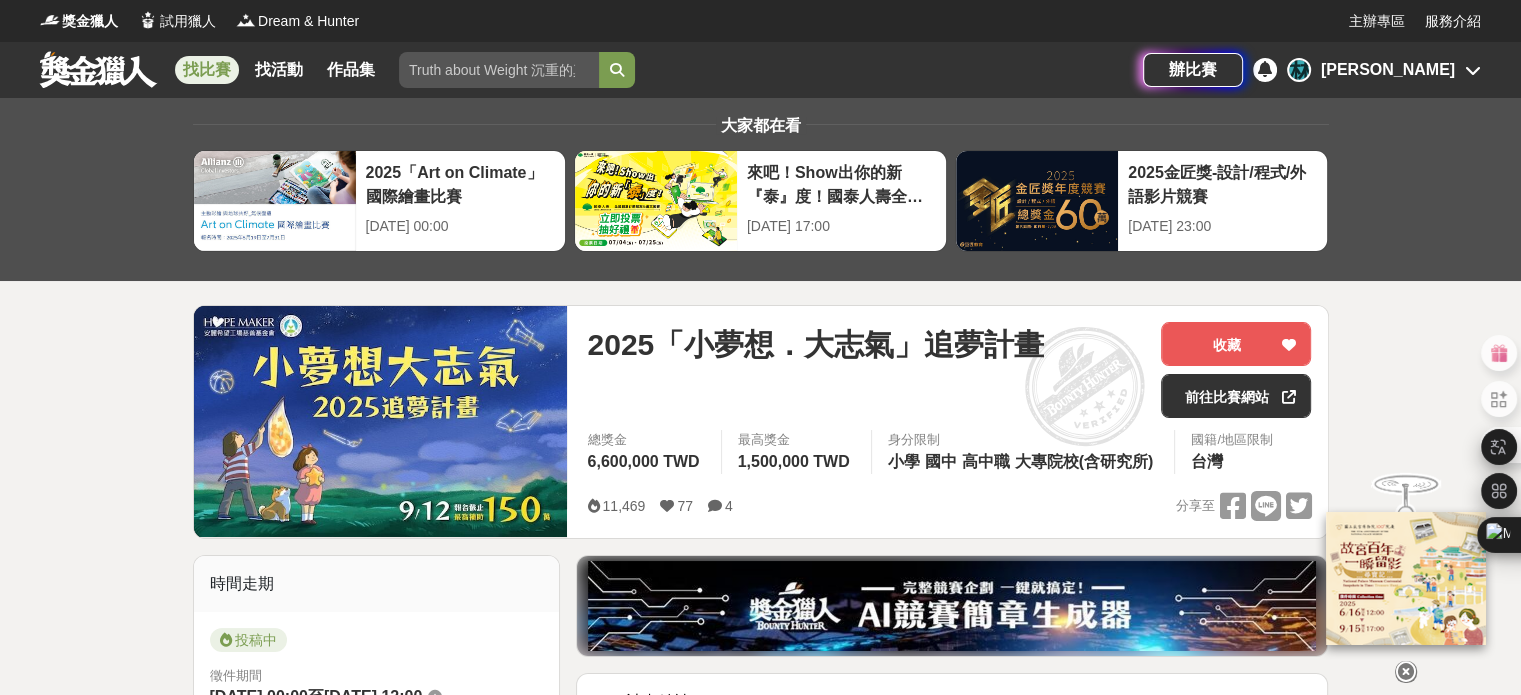 click on "[PERSON_NAME]" at bounding box center (1388, 70) 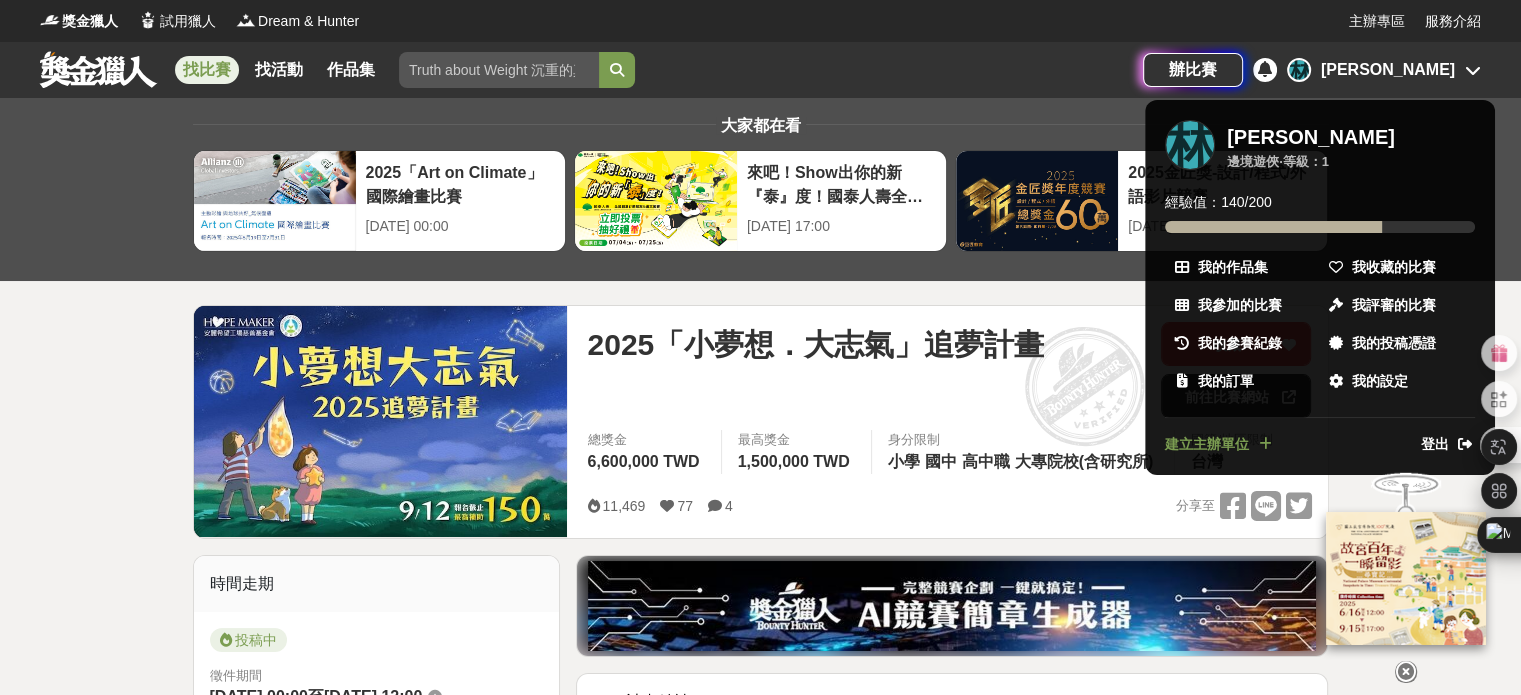 click on "林" at bounding box center (1190, 145) 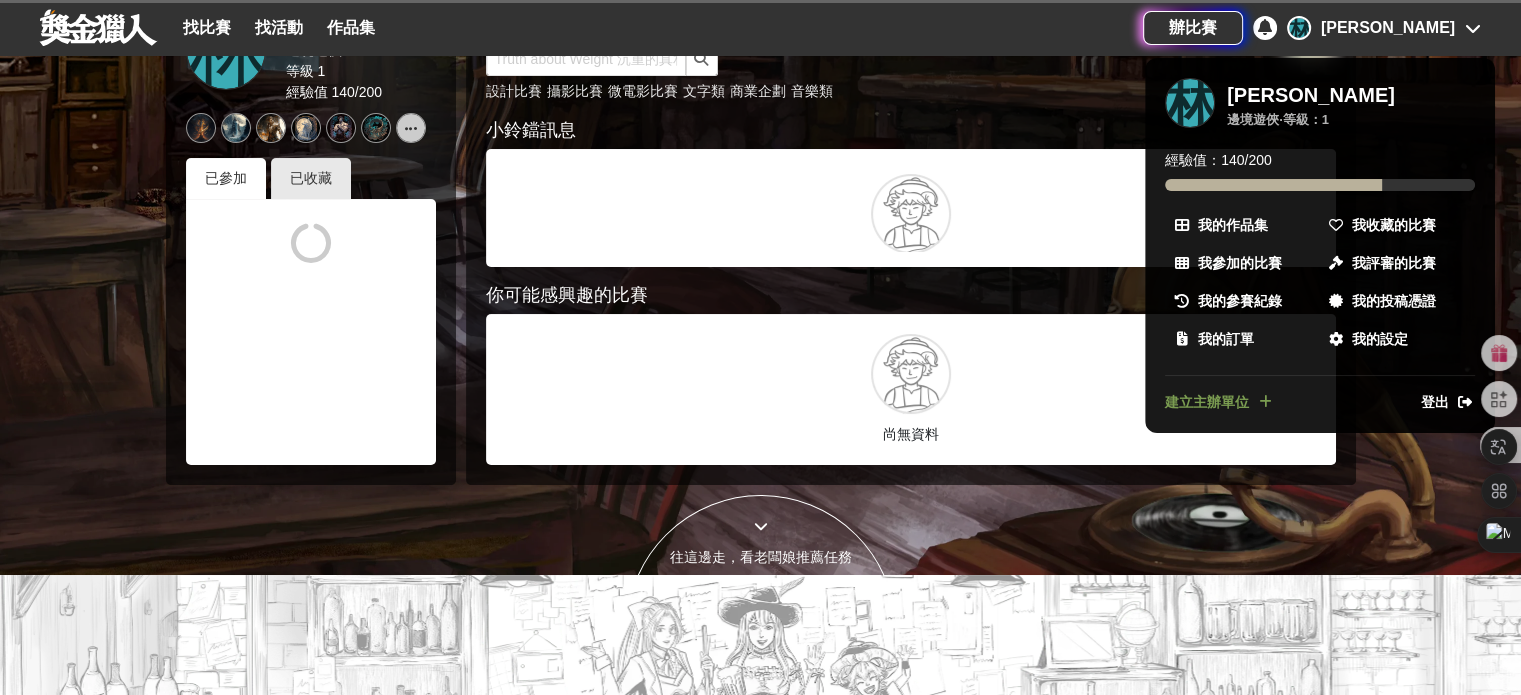 scroll, scrollTop: 120, scrollLeft: 0, axis: vertical 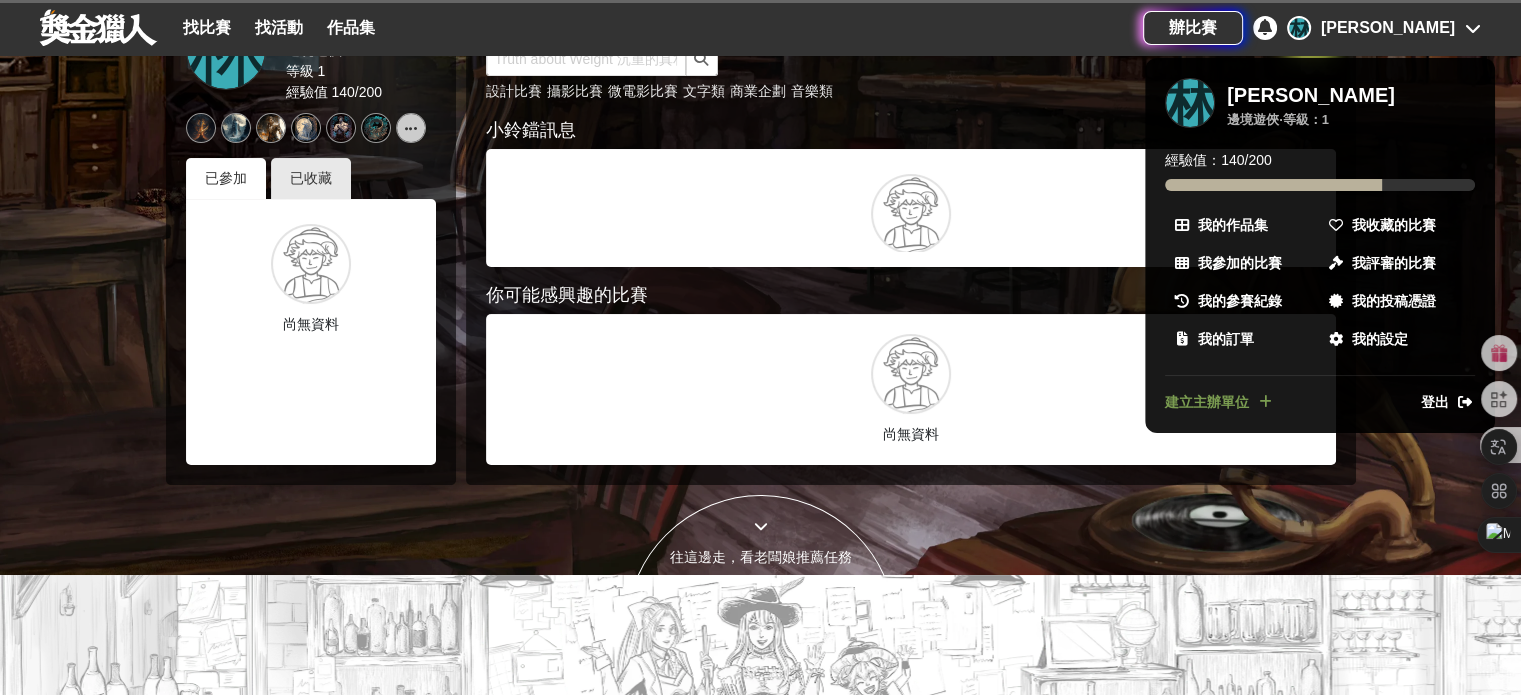 click at bounding box center (760, 347) 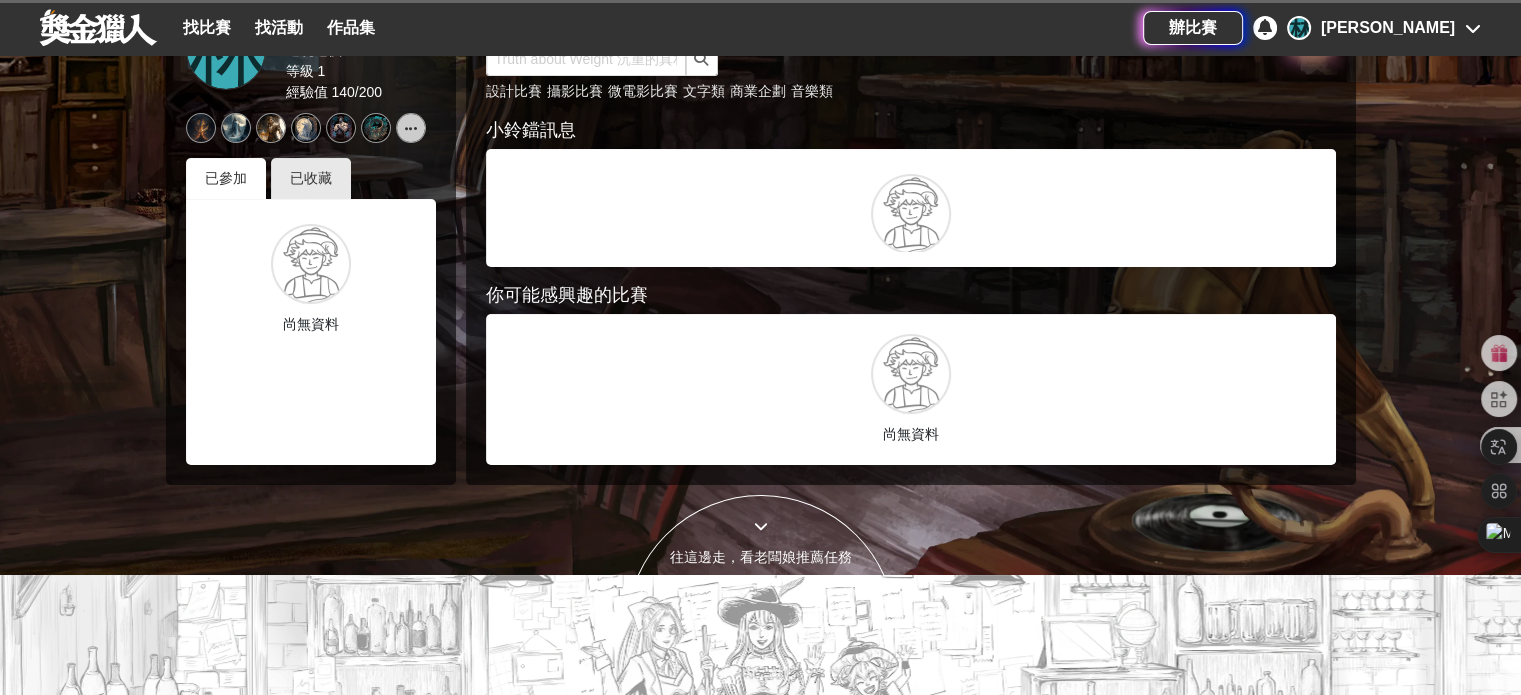 click on "已收藏" at bounding box center [311, 178] 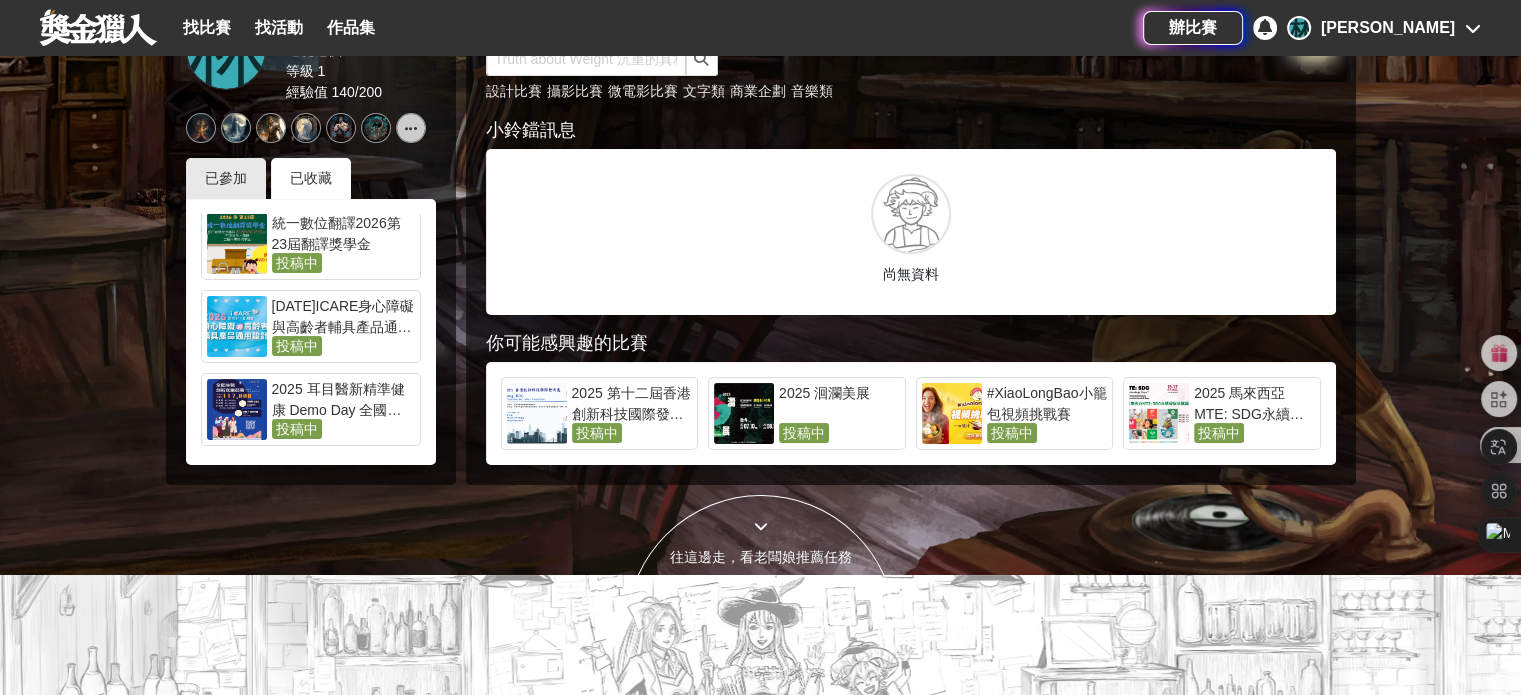 scroll, scrollTop: 340, scrollLeft: 0, axis: vertical 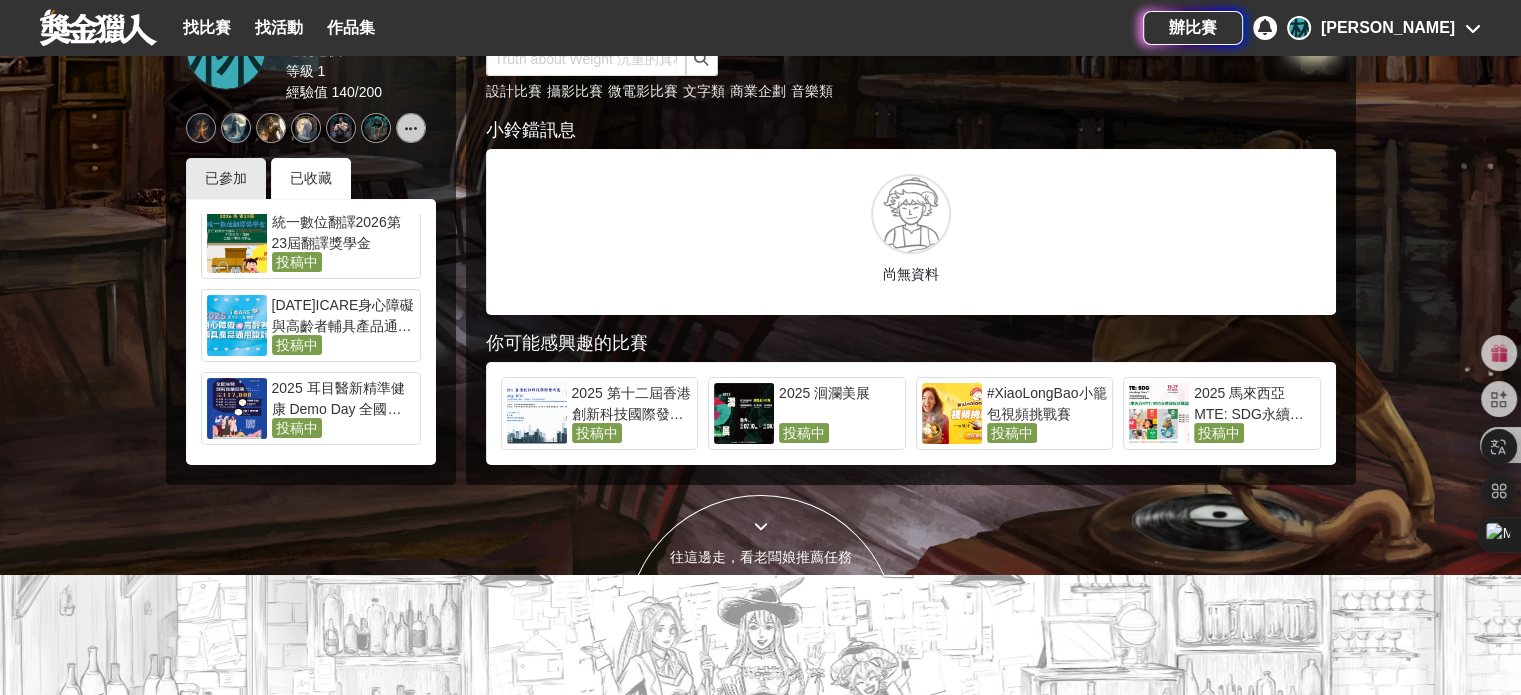 click on "2025年ICARE身心障礙與高齡者輔具產品通用設計競賽" at bounding box center (343, 315) 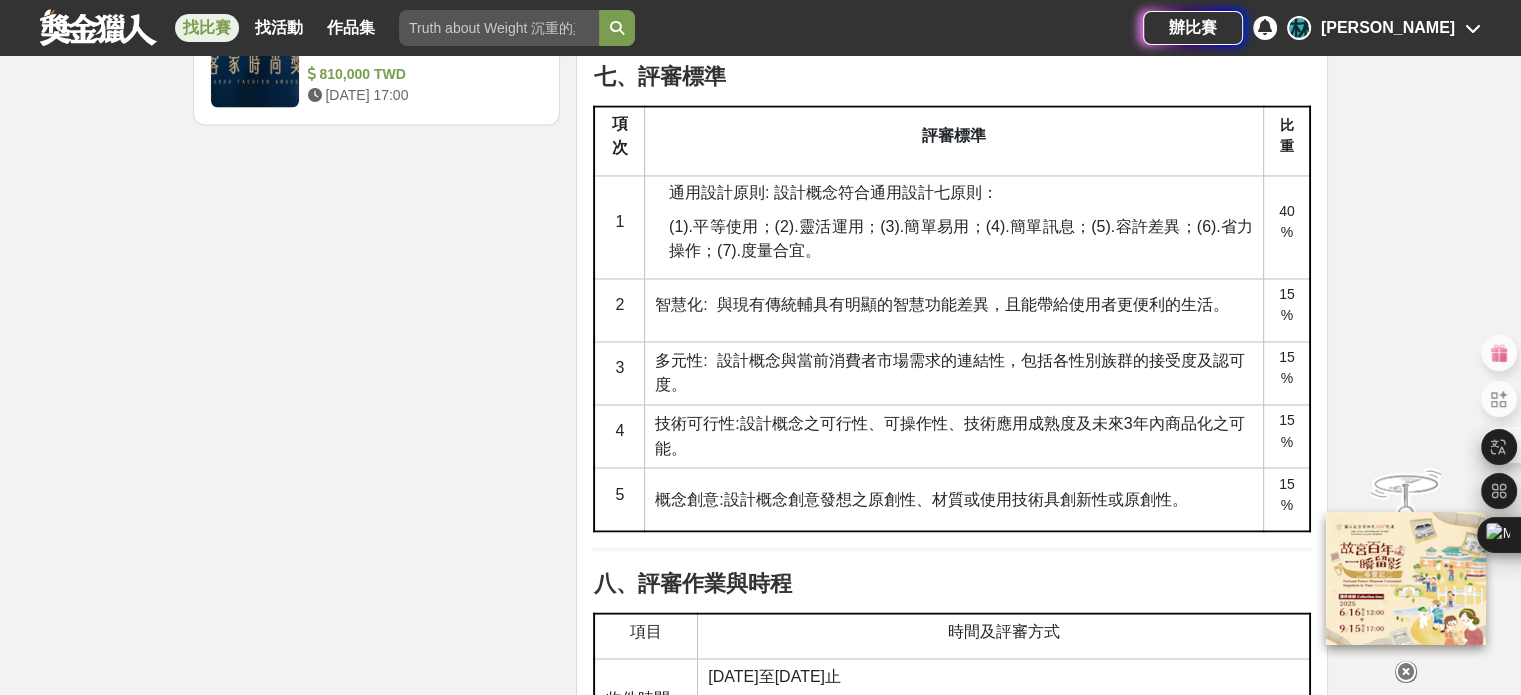 scroll, scrollTop: 3356, scrollLeft: 0, axis: vertical 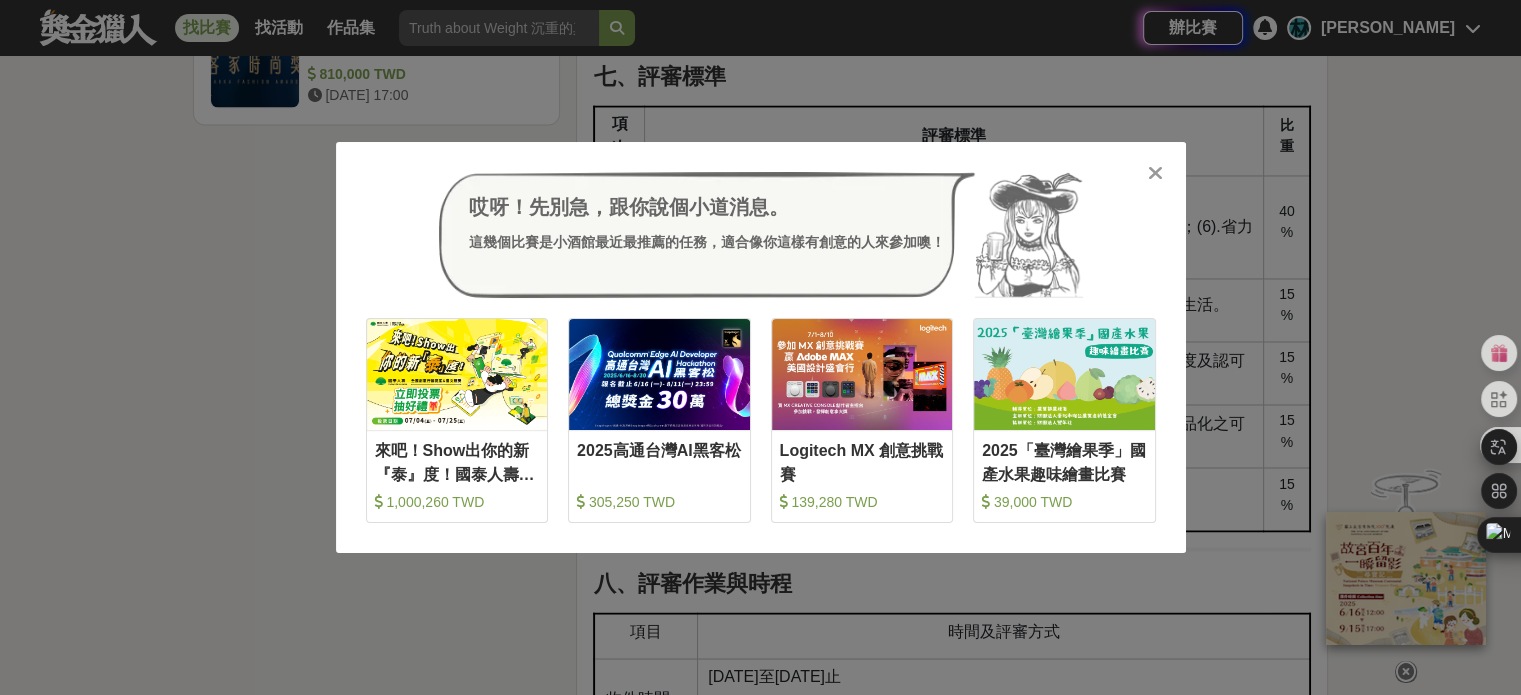 click at bounding box center [1155, 173] 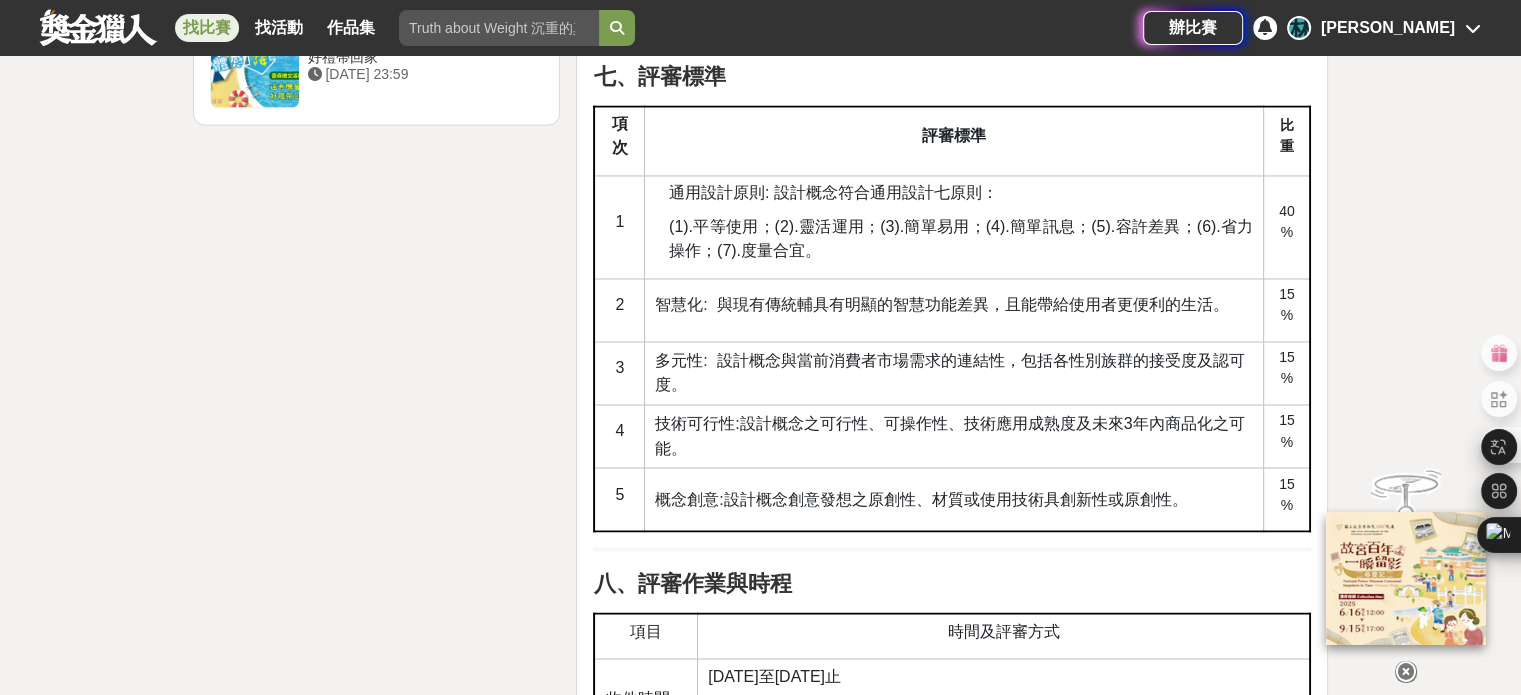 click on "概念創意:設計概念創意發想之原創性、材質或使用技術具創新性或原創性。" at bounding box center (921, 498) 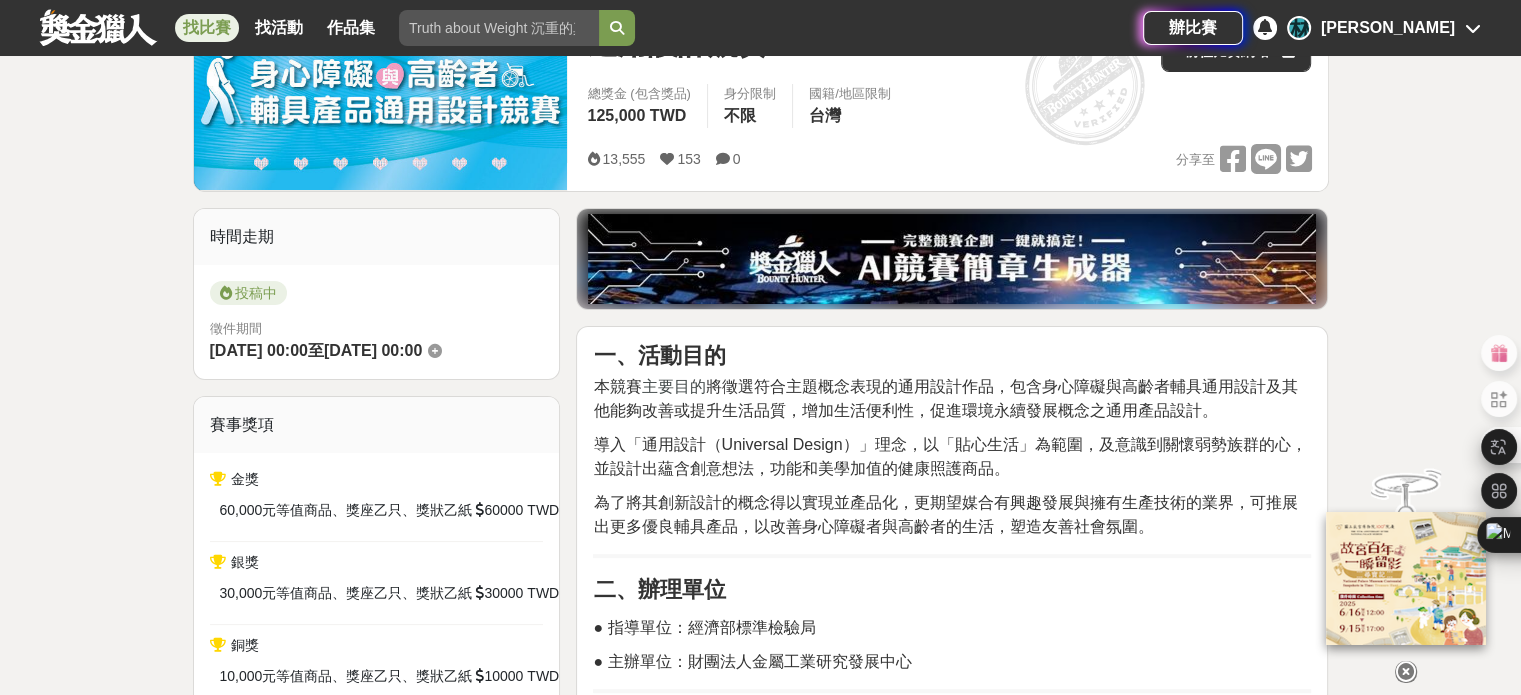 scroll, scrollTop: 0, scrollLeft: 0, axis: both 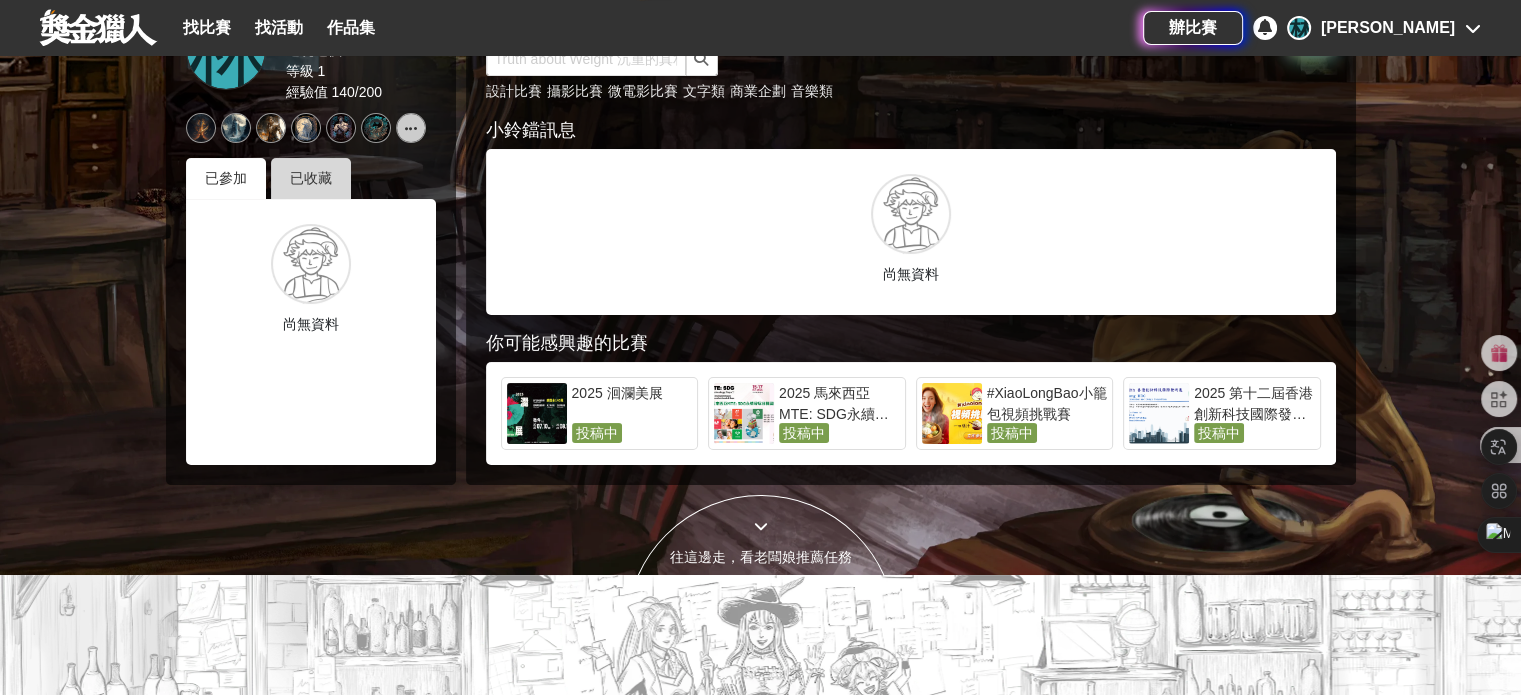 click on "已收藏" at bounding box center (311, 178) 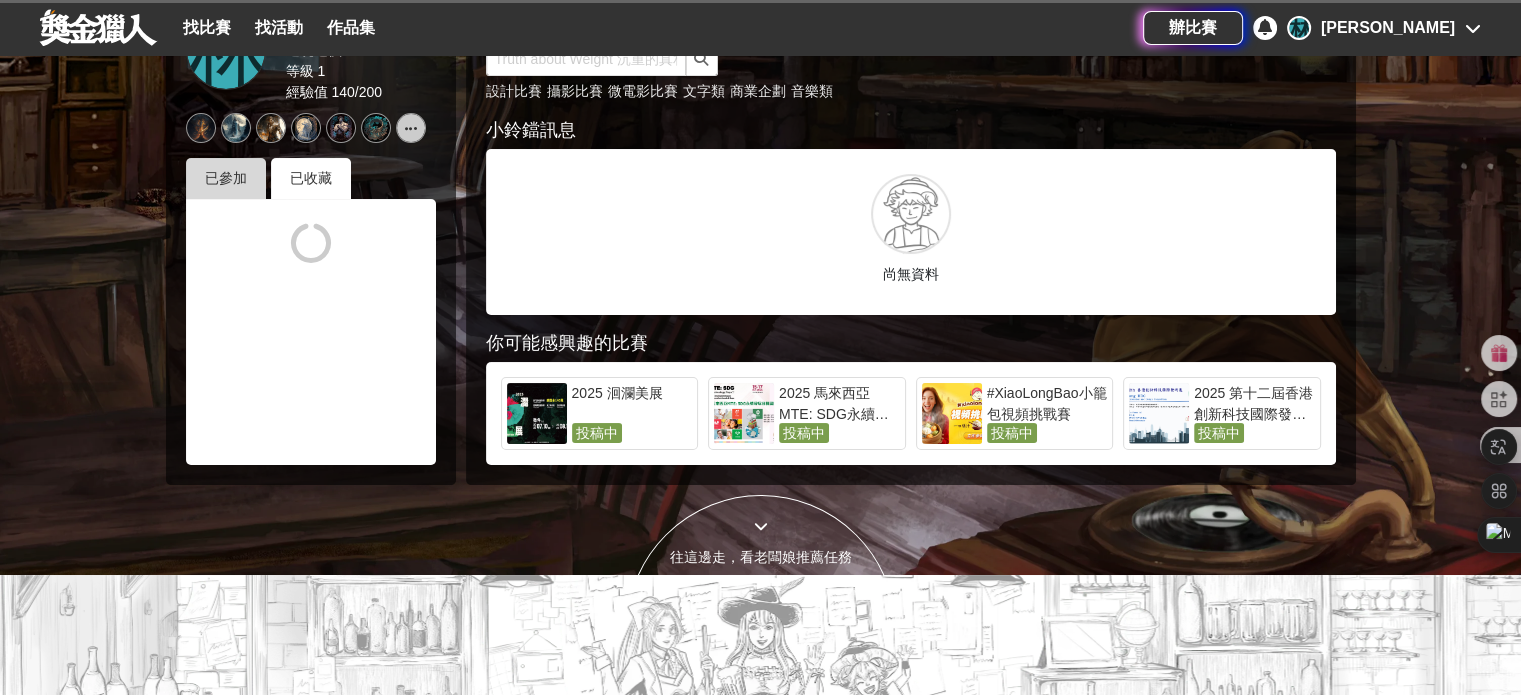 click on "已參加" at bounding box center (226, 178) 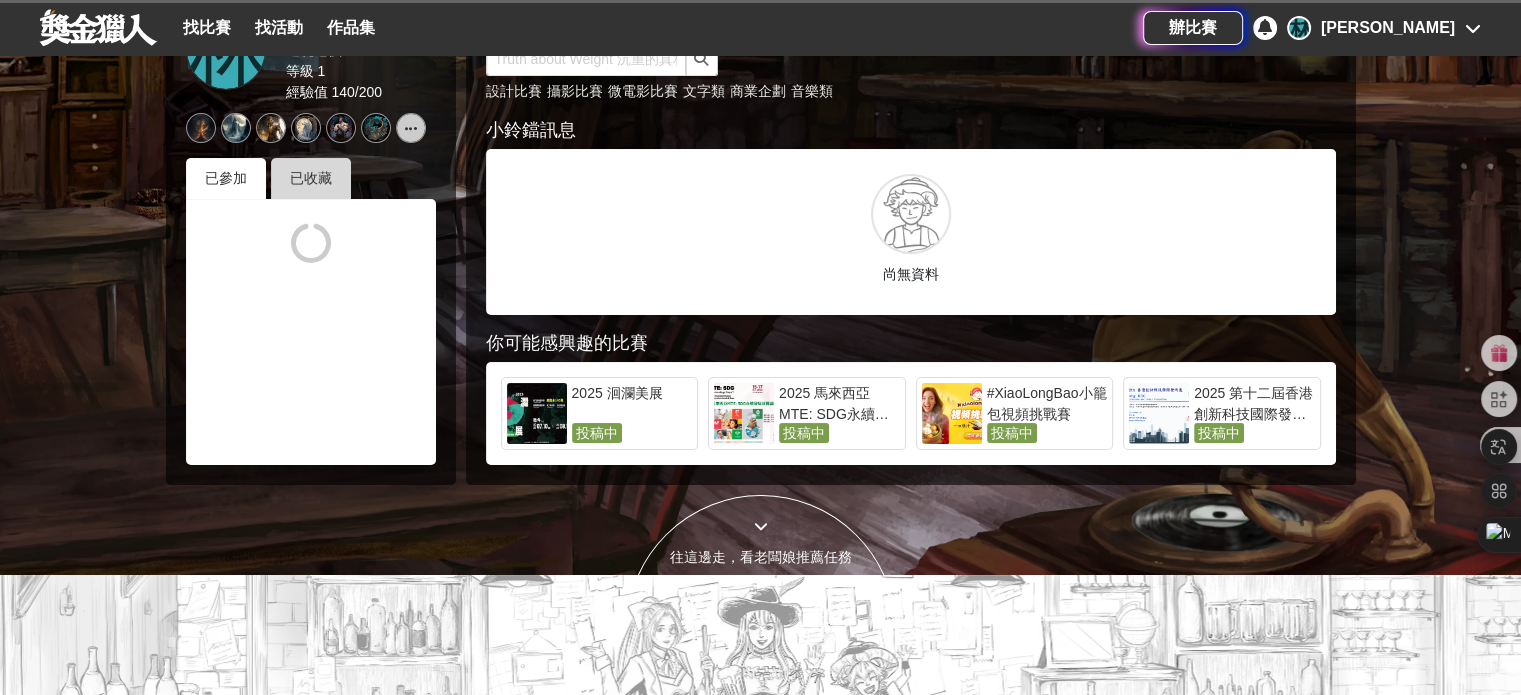click on "已收藏" at bounding box center [311, 178] 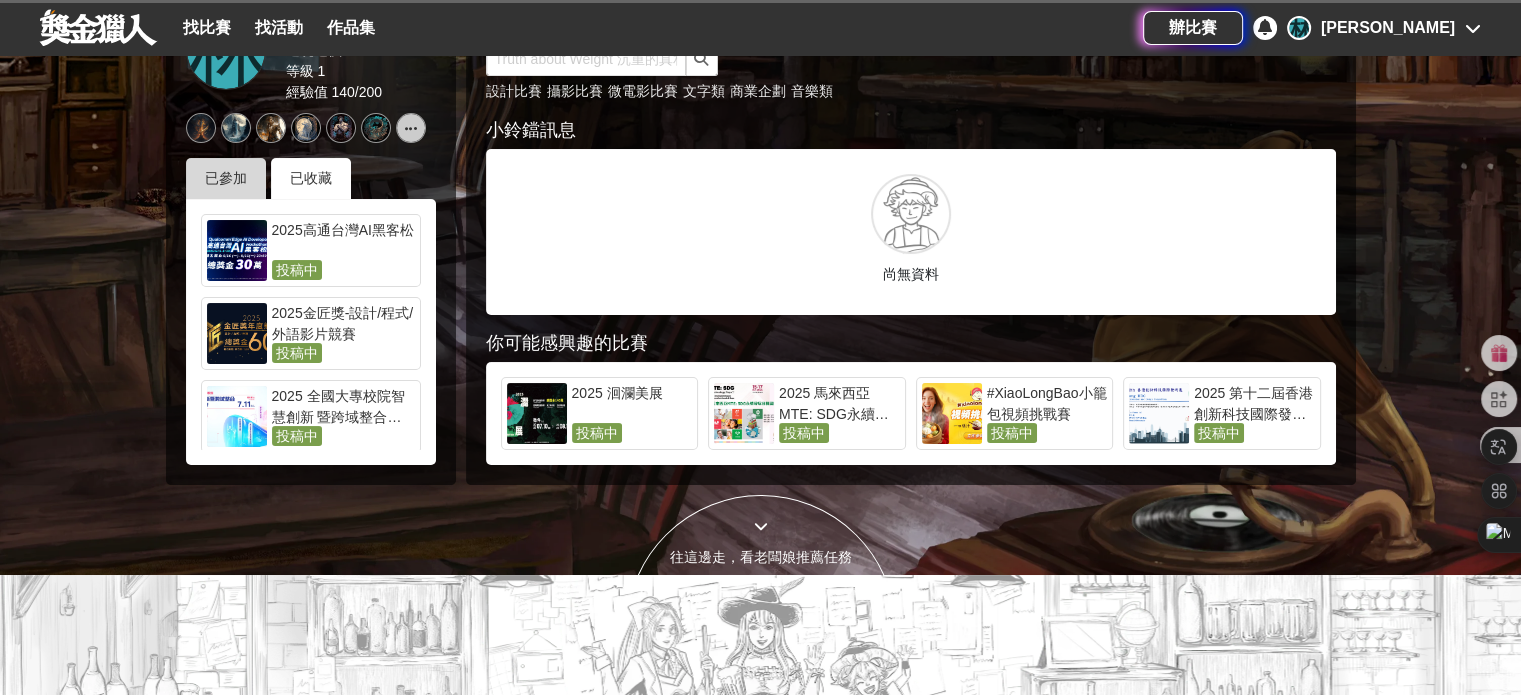 click on "已參加" at bounding box center (226, 178) 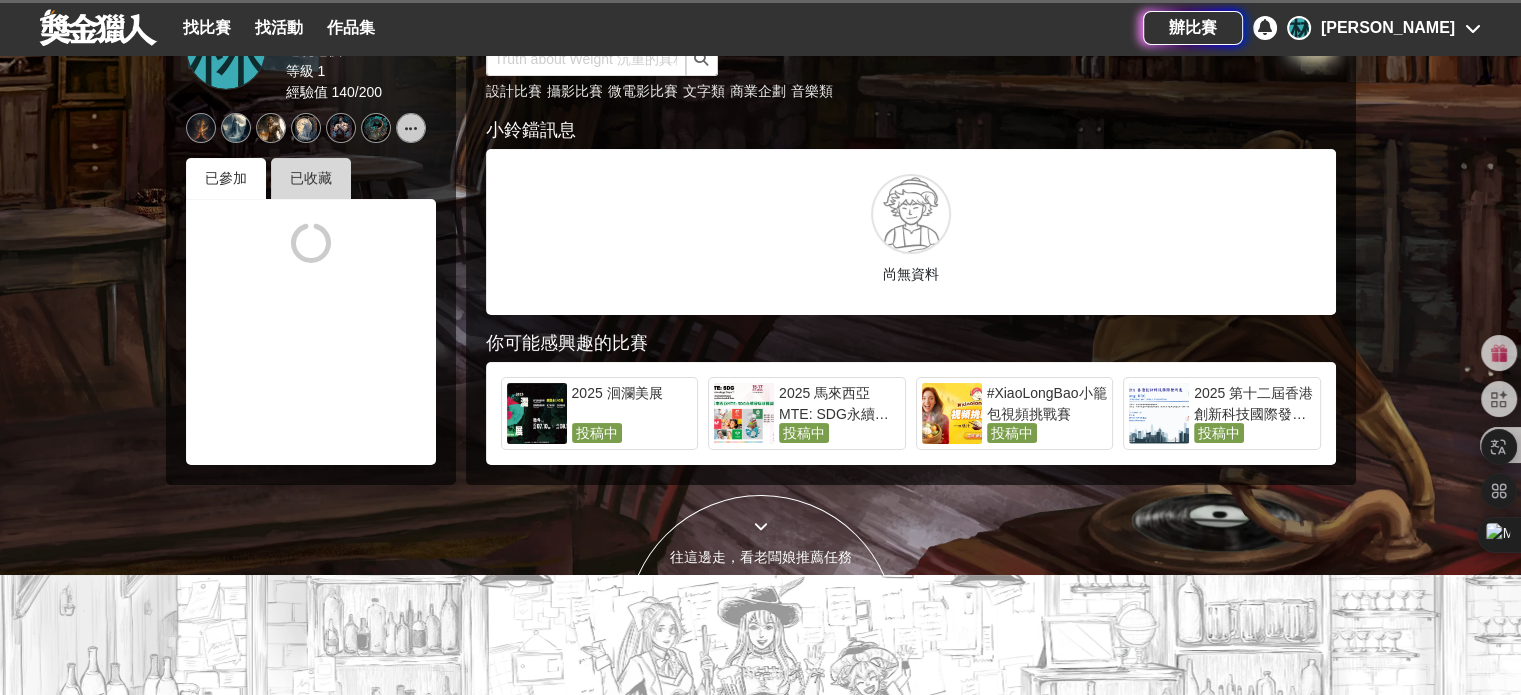click on "已收藏" at bounding box center [311, 178] 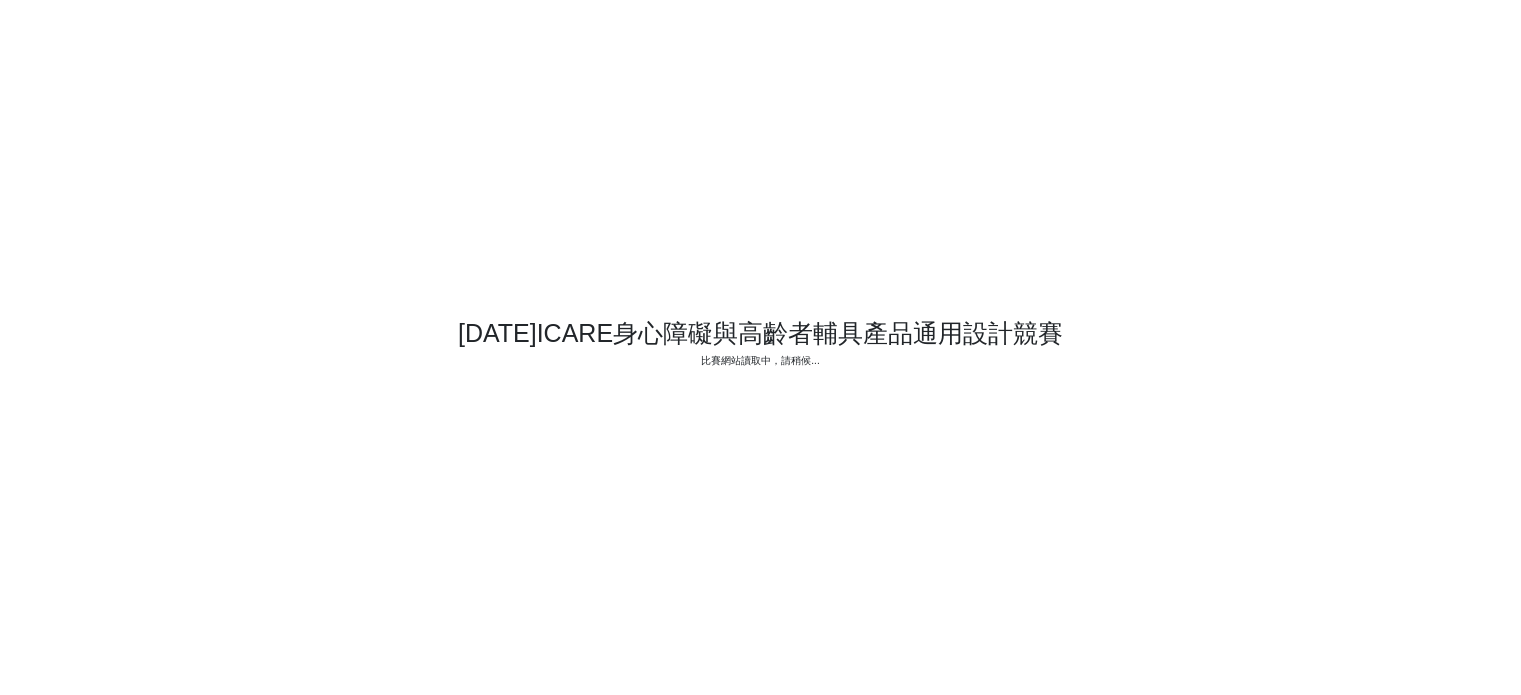 scroll, scrollTop: 0, scrollLeft: 0, axis: both 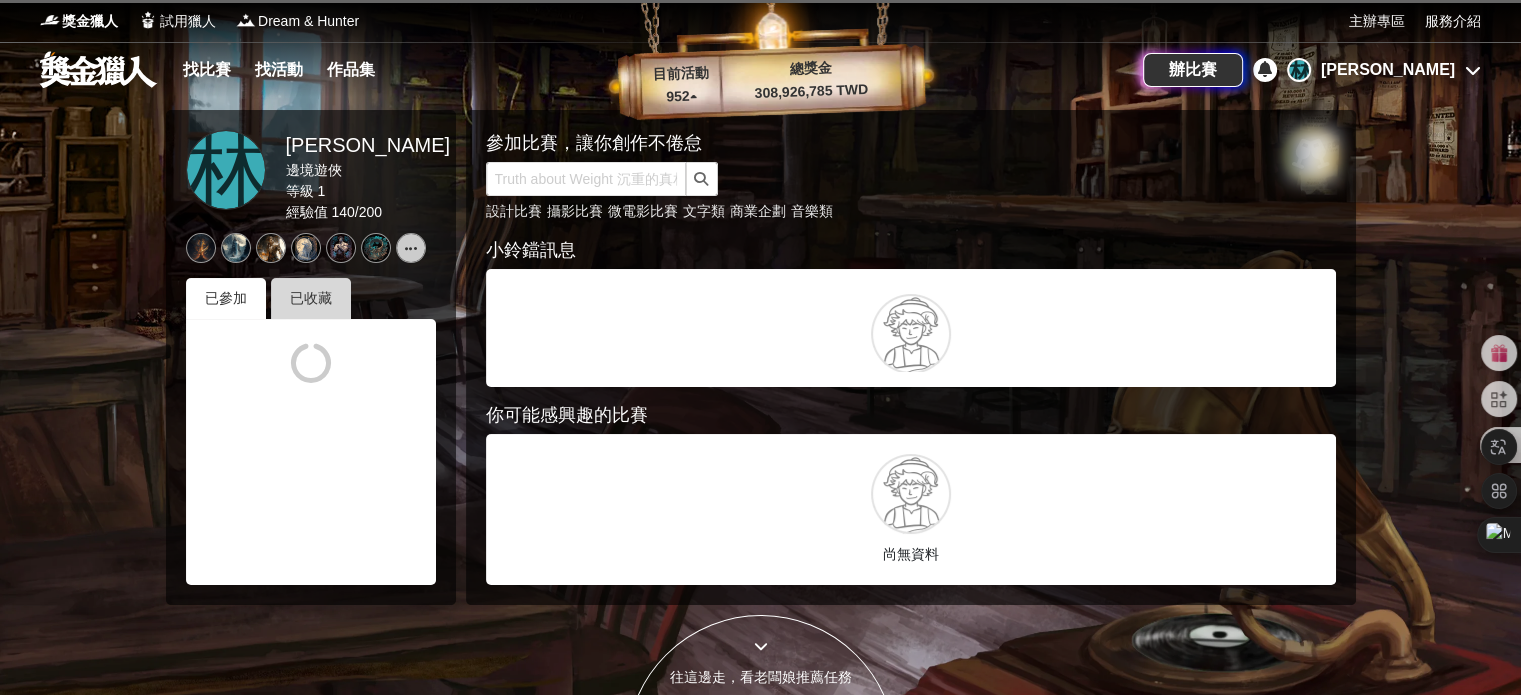 click on "已收藏" at bounding box center [311, 298] 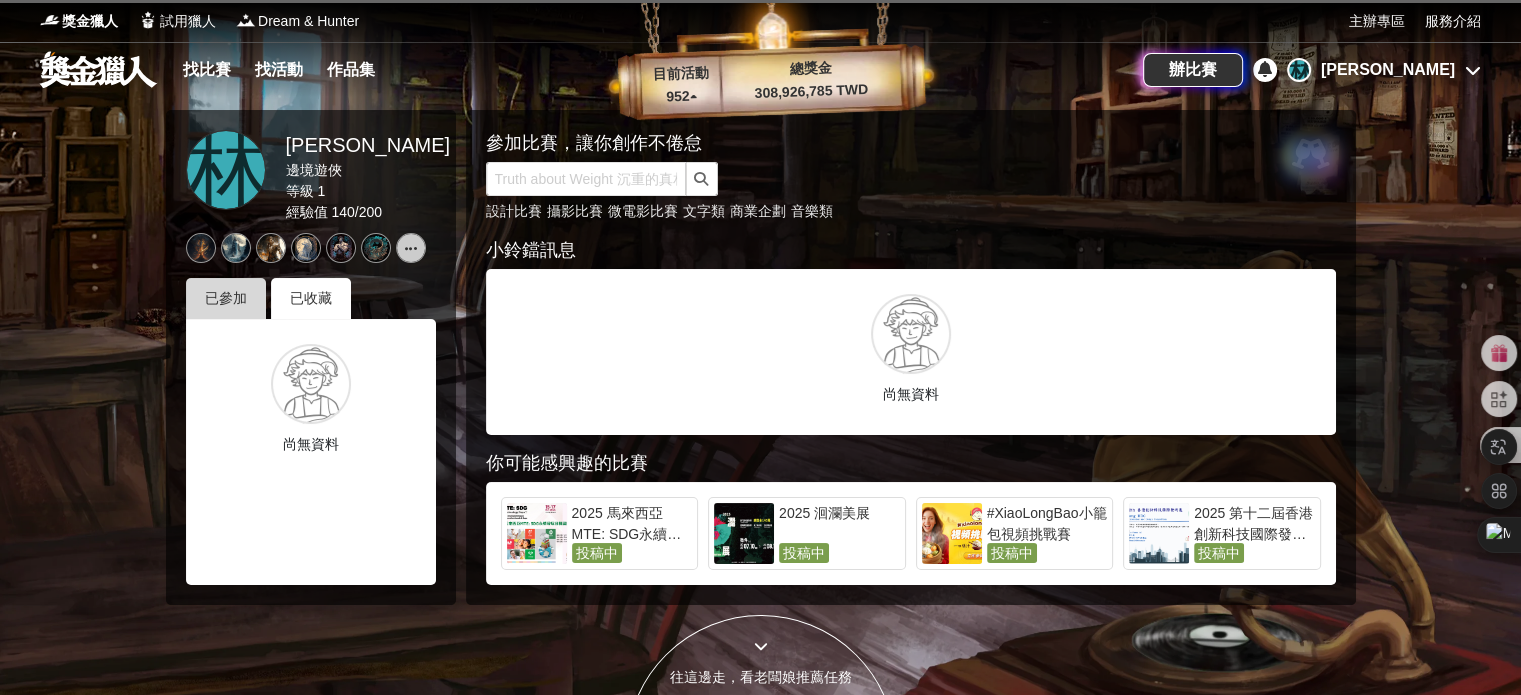 click on "已參加" at bounding box center [226, 298] 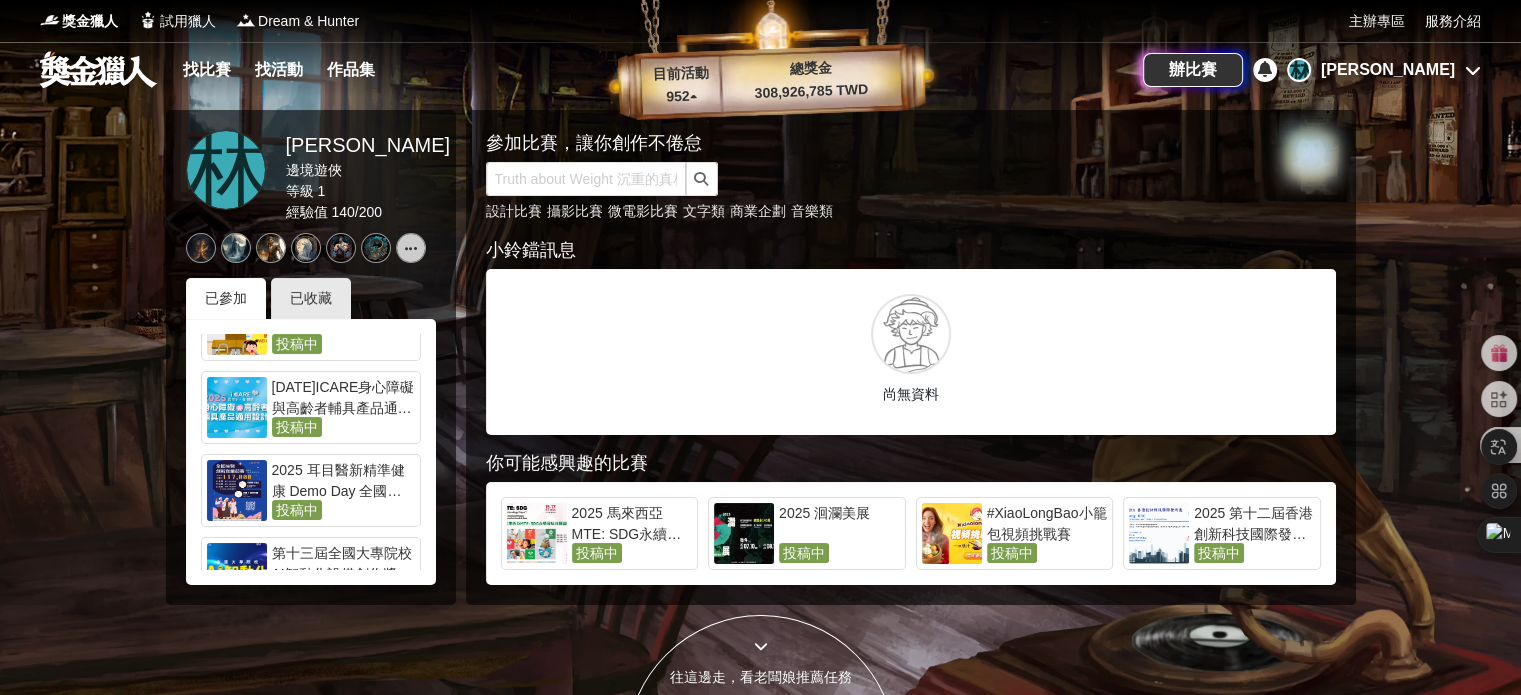 scroll, scrollTop: 379, scrollLeft: 0, axis: vertical 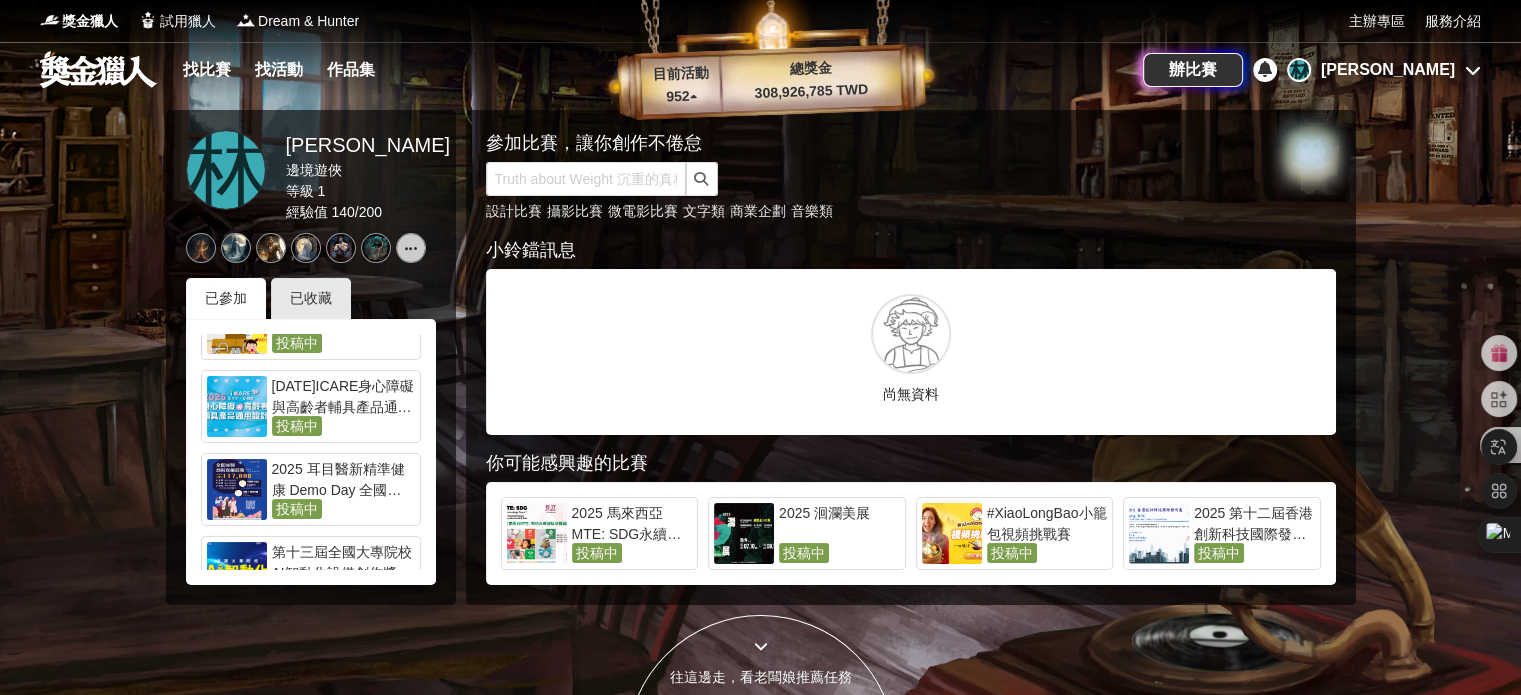 click on "2025 耳目醫新精準健康 Demo Day 全國生醫創新創業競賽" at bounding box center (343, 479) 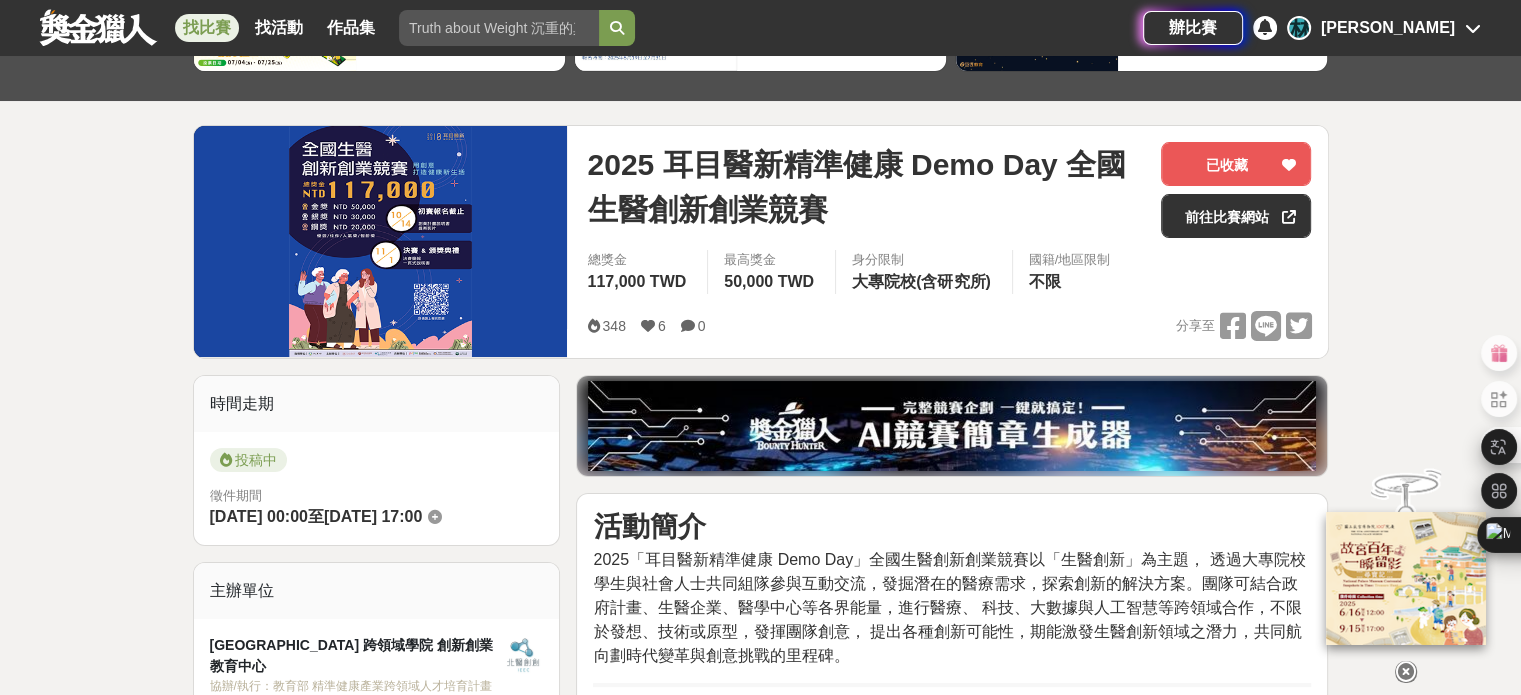 scroll, scrollTop: 175, scrollLeft: 0, axis: vertical 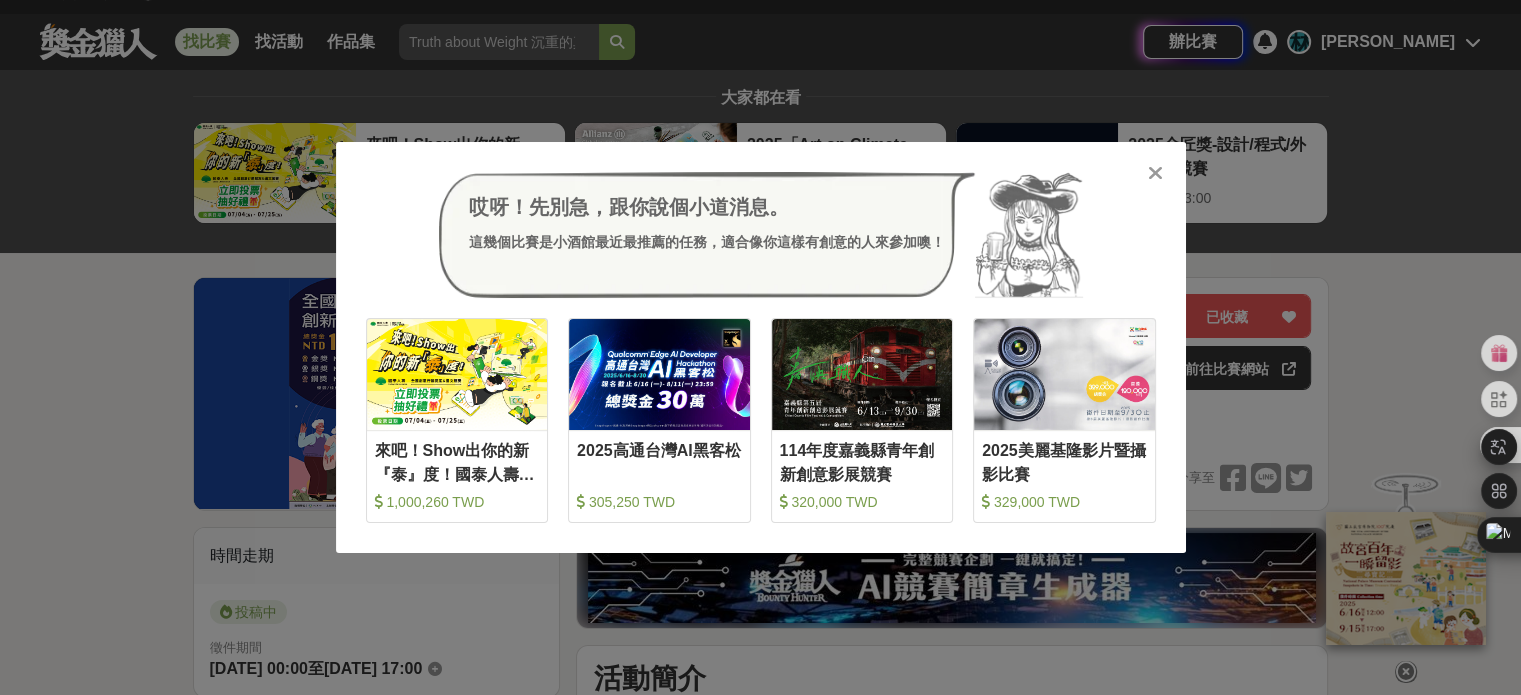 click at bounding box center [1155, 173] 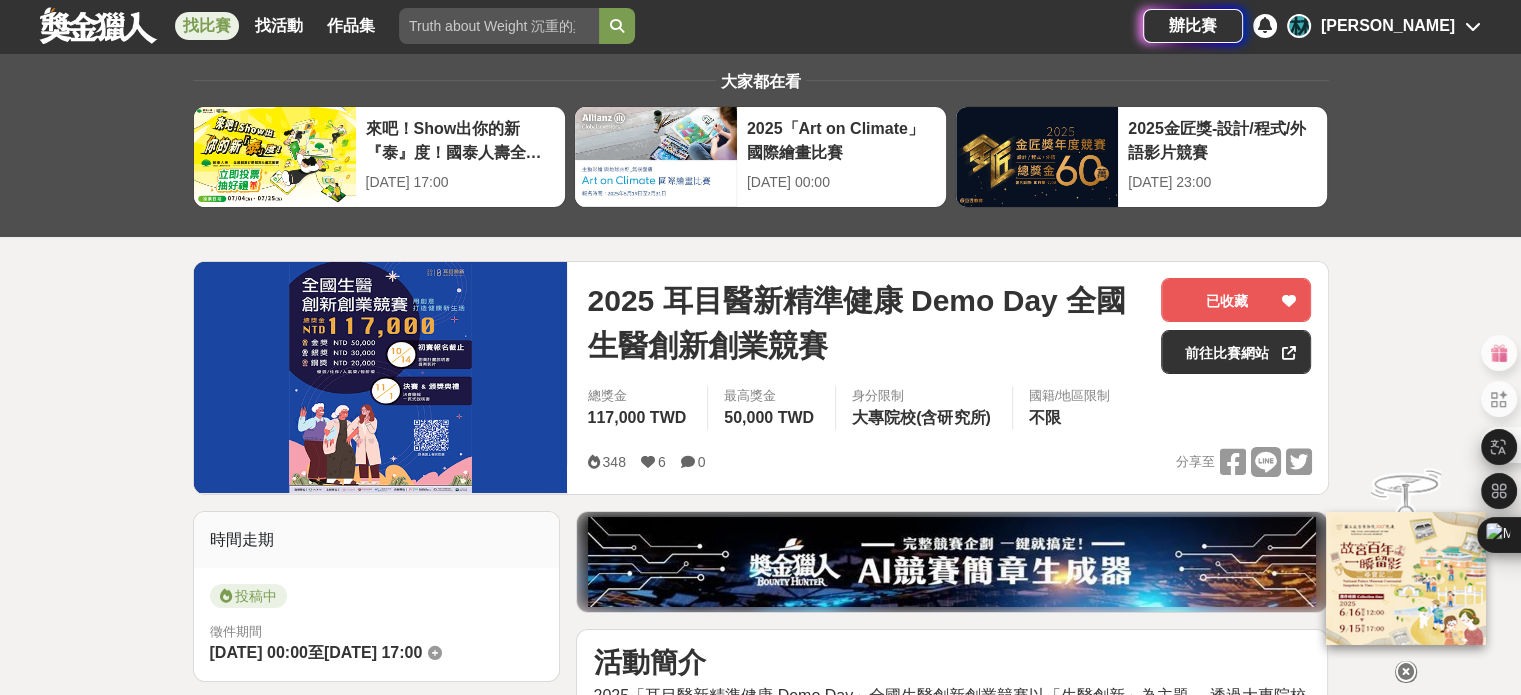 scroll, scrollTop: 0, scrollLeft: 0, axis: both 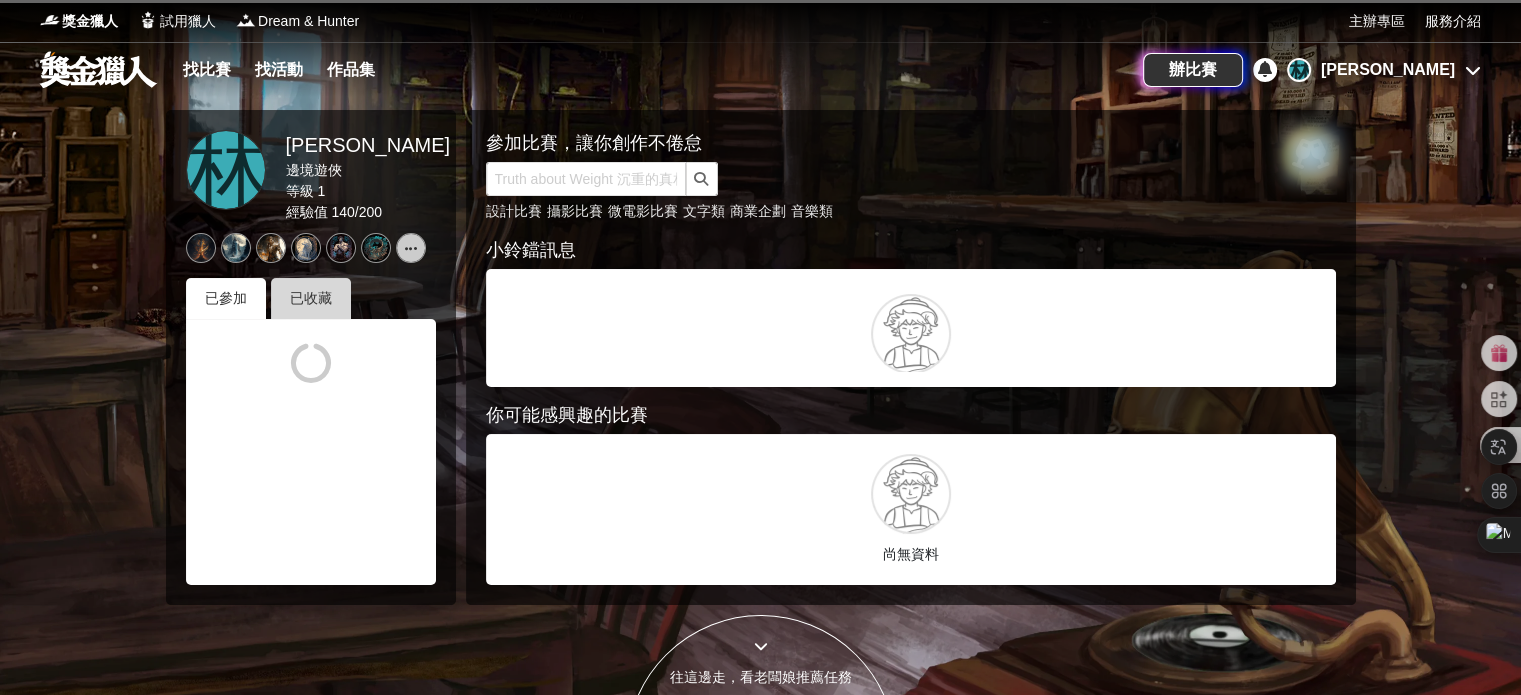 click on "已收藏" at bounding box center [311, 298] 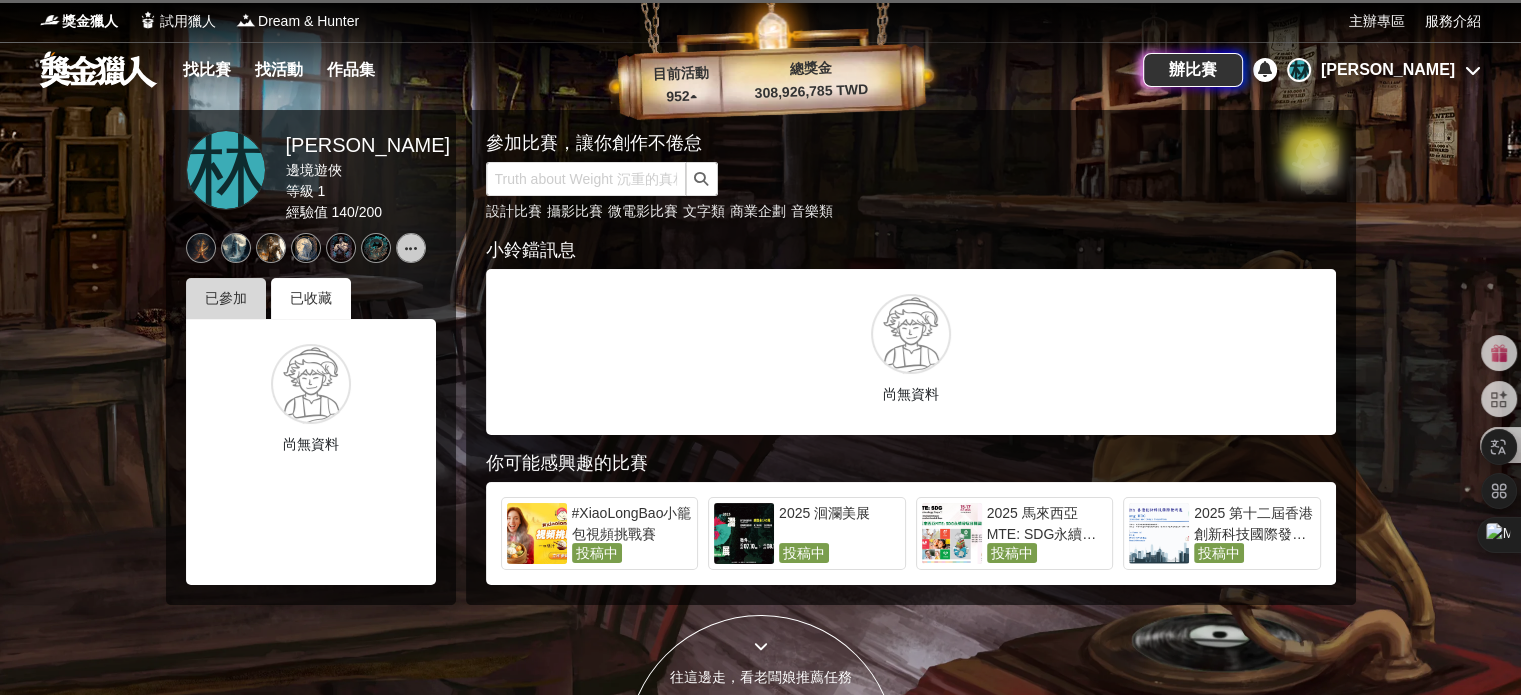 click on "已參加" at bounding box center (226, 298) 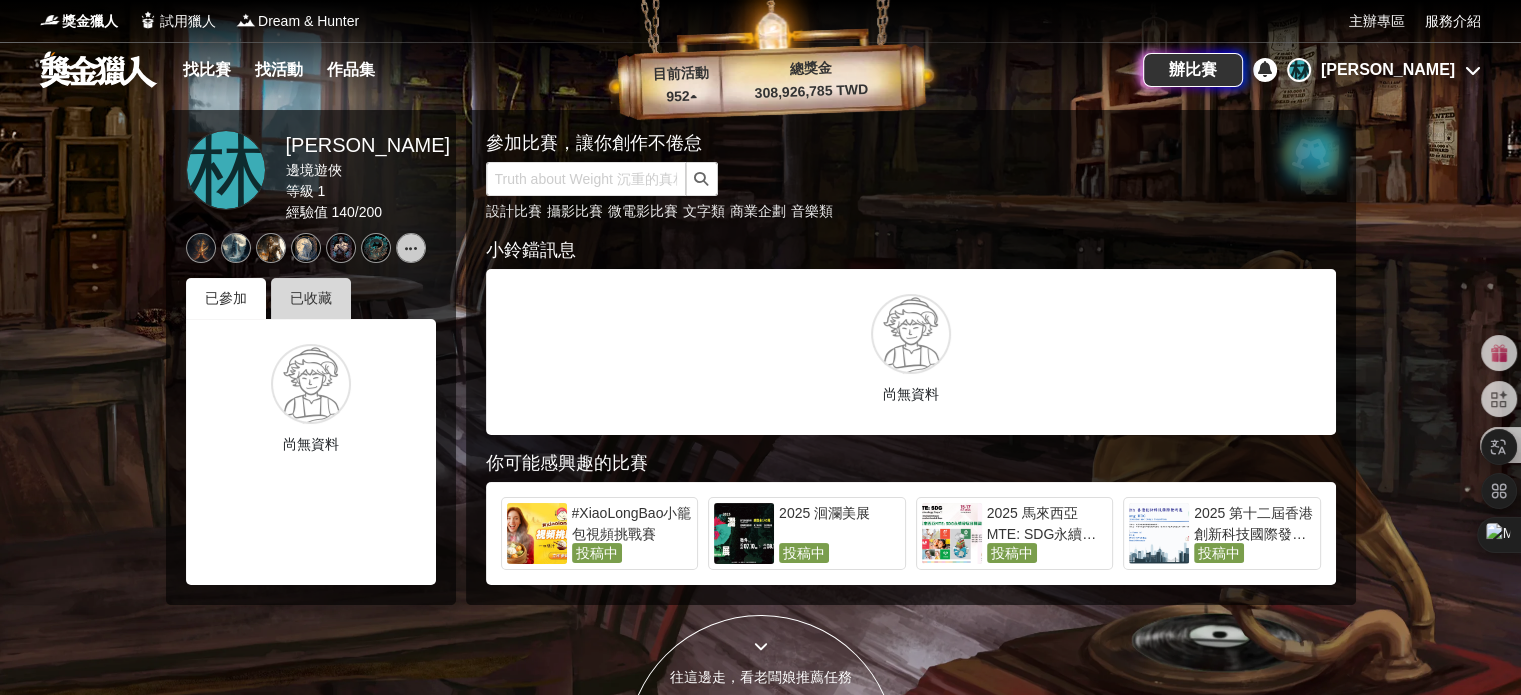 click on "已收藏" at bounding box center (311, 298) 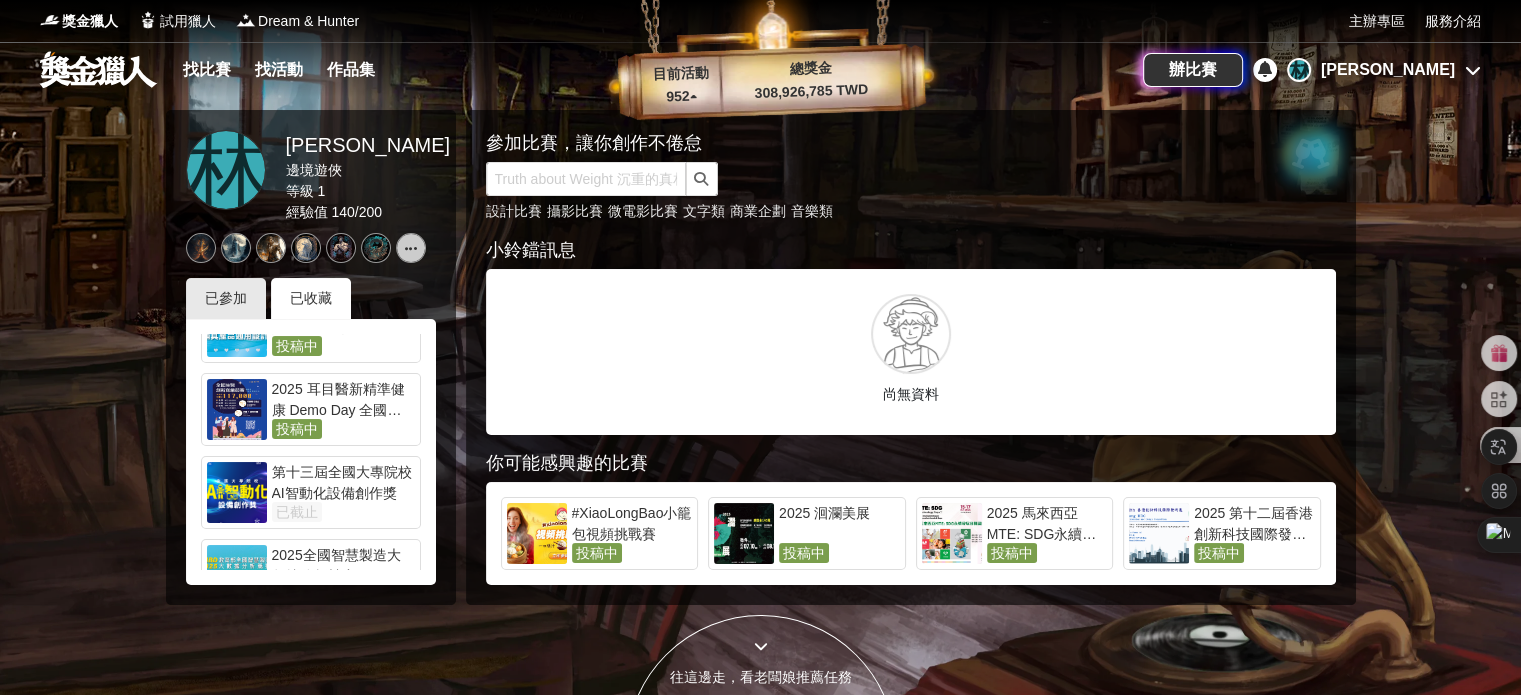 scroll, scrollTop: 460, scrollLeft: 0, axis: vertical 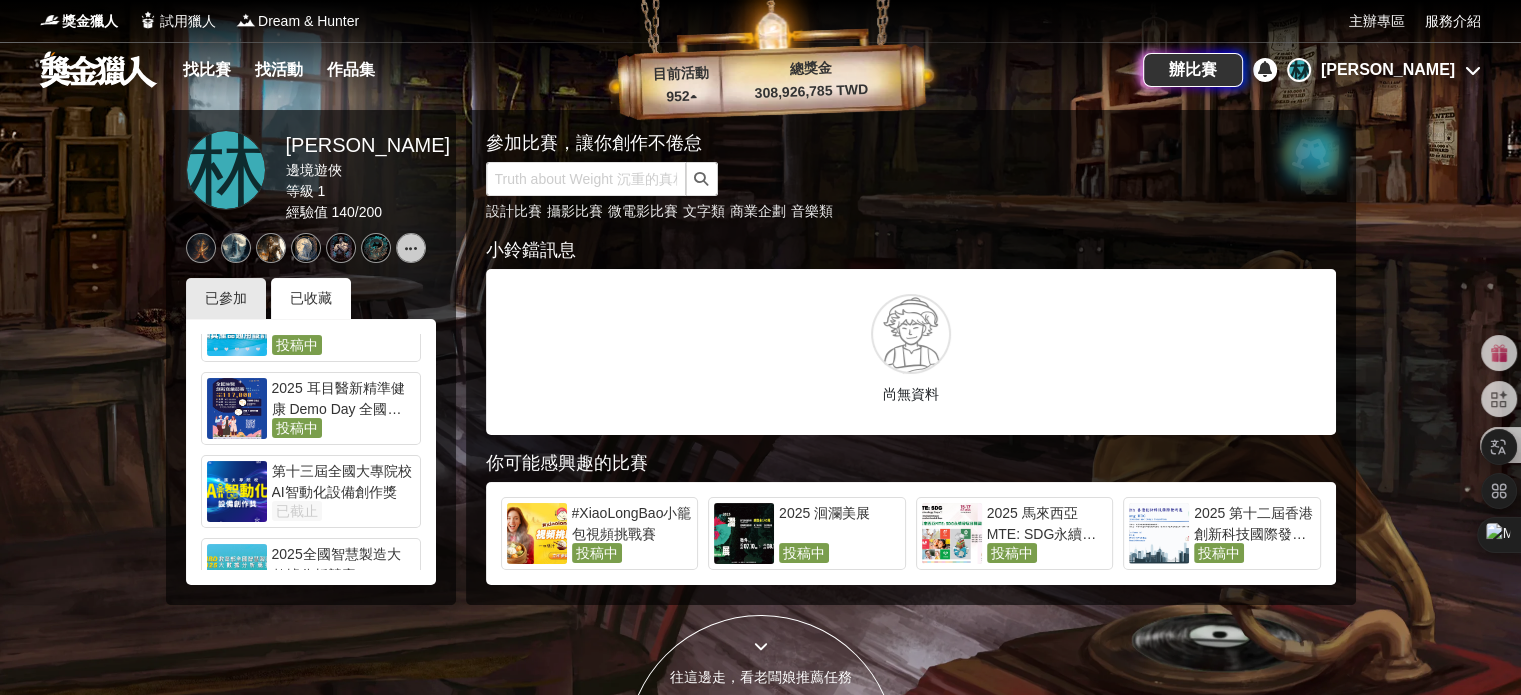click on "第十三屆全國大專院校AI智動化設備創作獎" at bounding box center (343, 481) 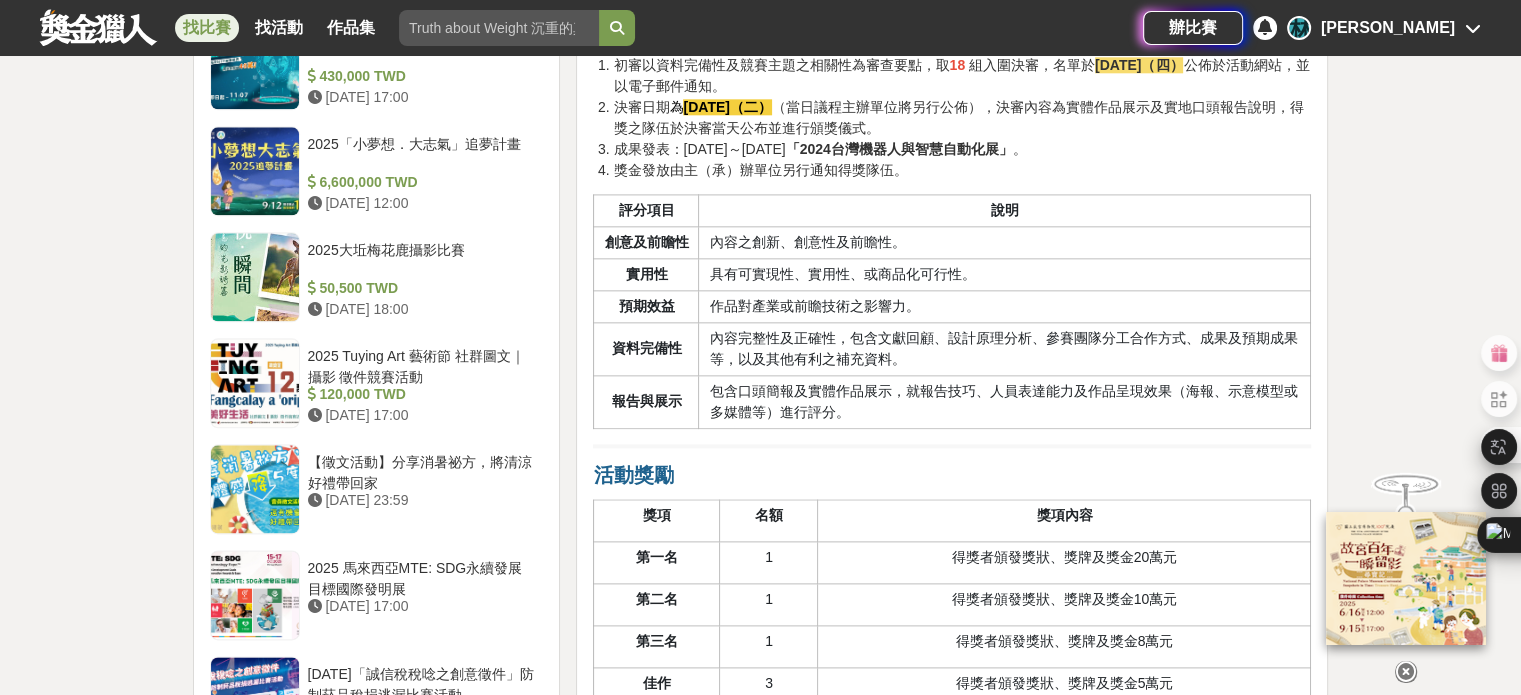 scroll, scrollTop: 2378, scrollLeft: 0, axis: vertical 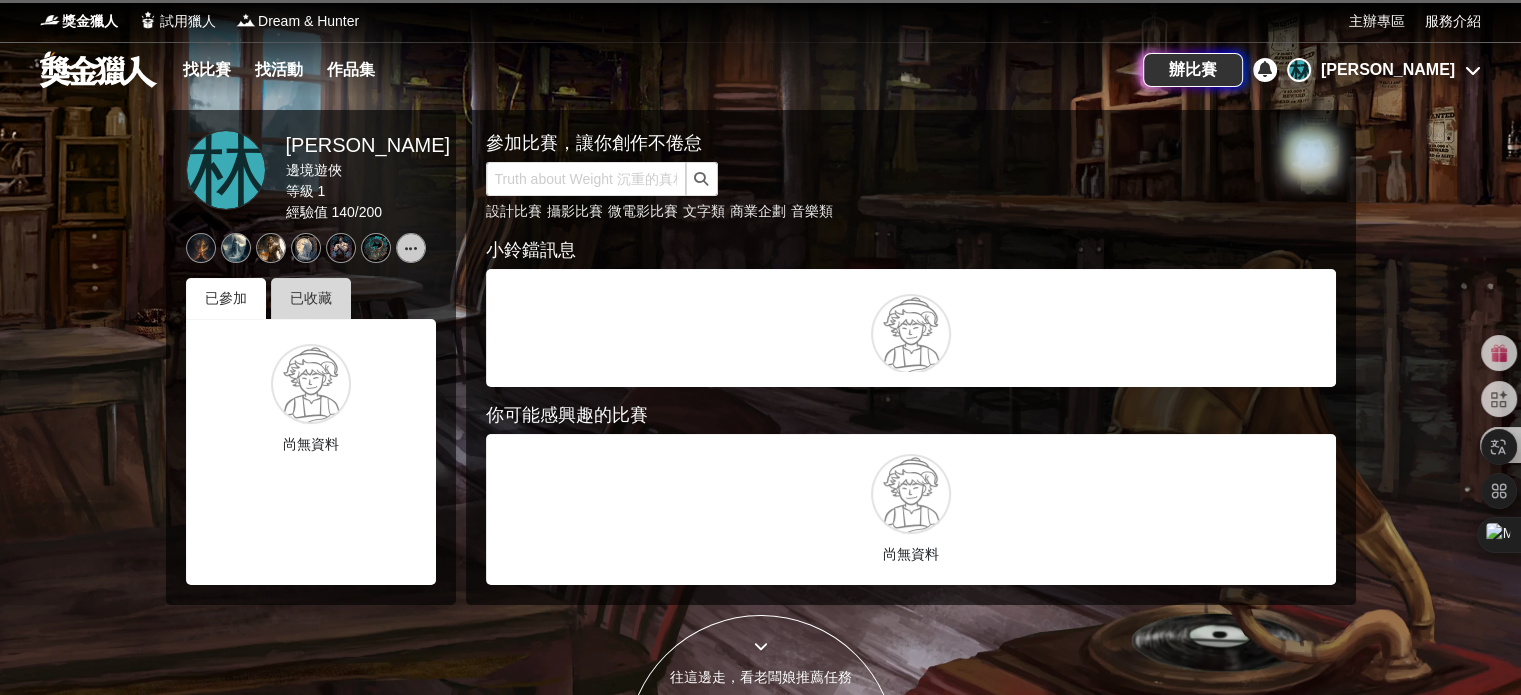 click on "已收藏" at bounding box center [311, 298] 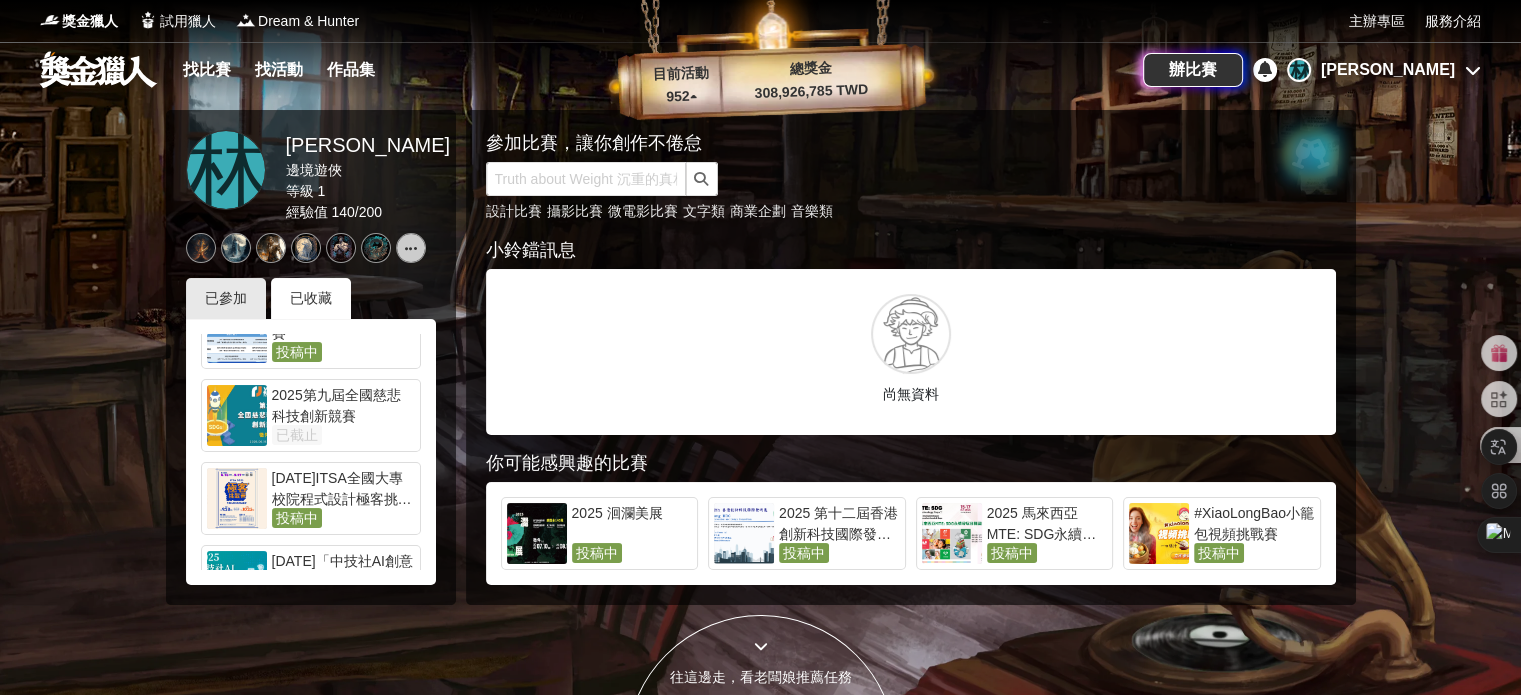 scroll, scrollTop: 870, scrollLeft: 0, axis: vertical 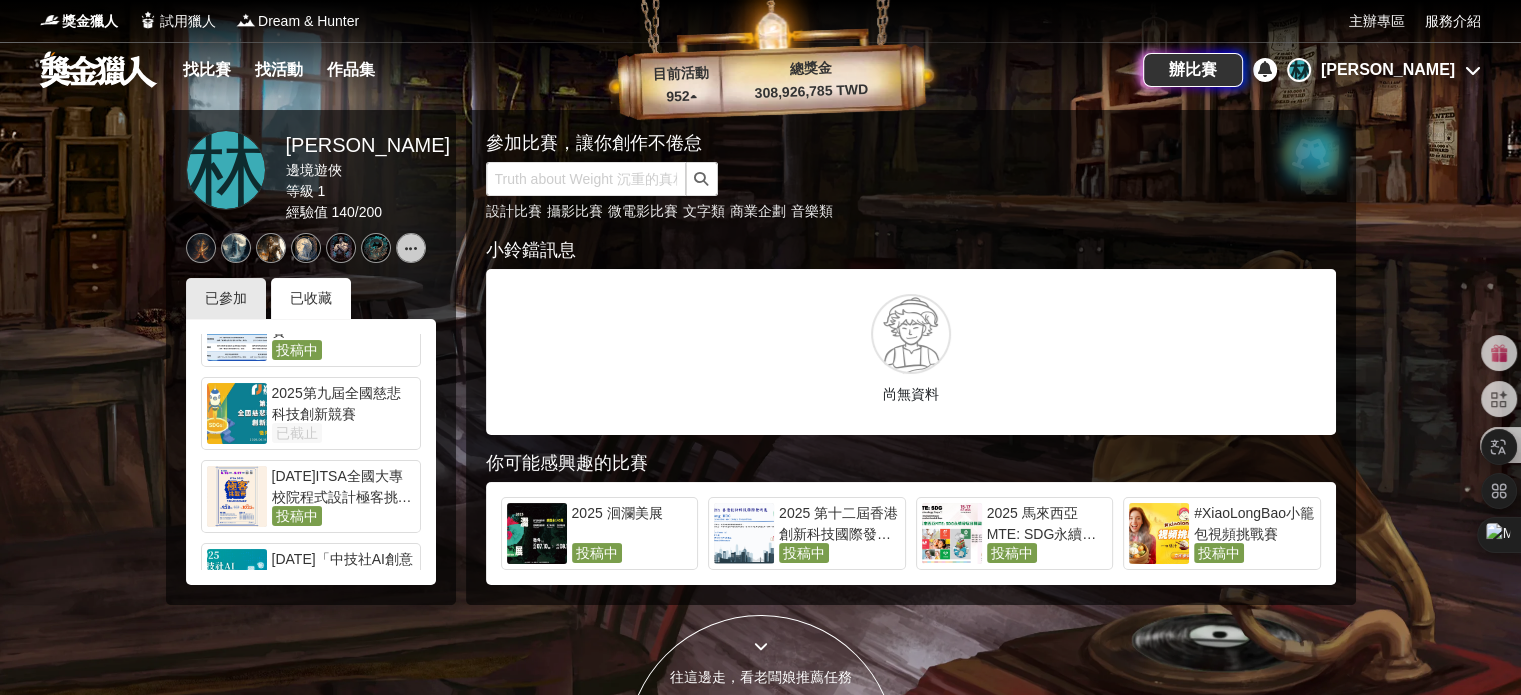 click on "2025年ITSA全國大專校院程式設計極客挑戰賽" at bounding box center [343, 486] 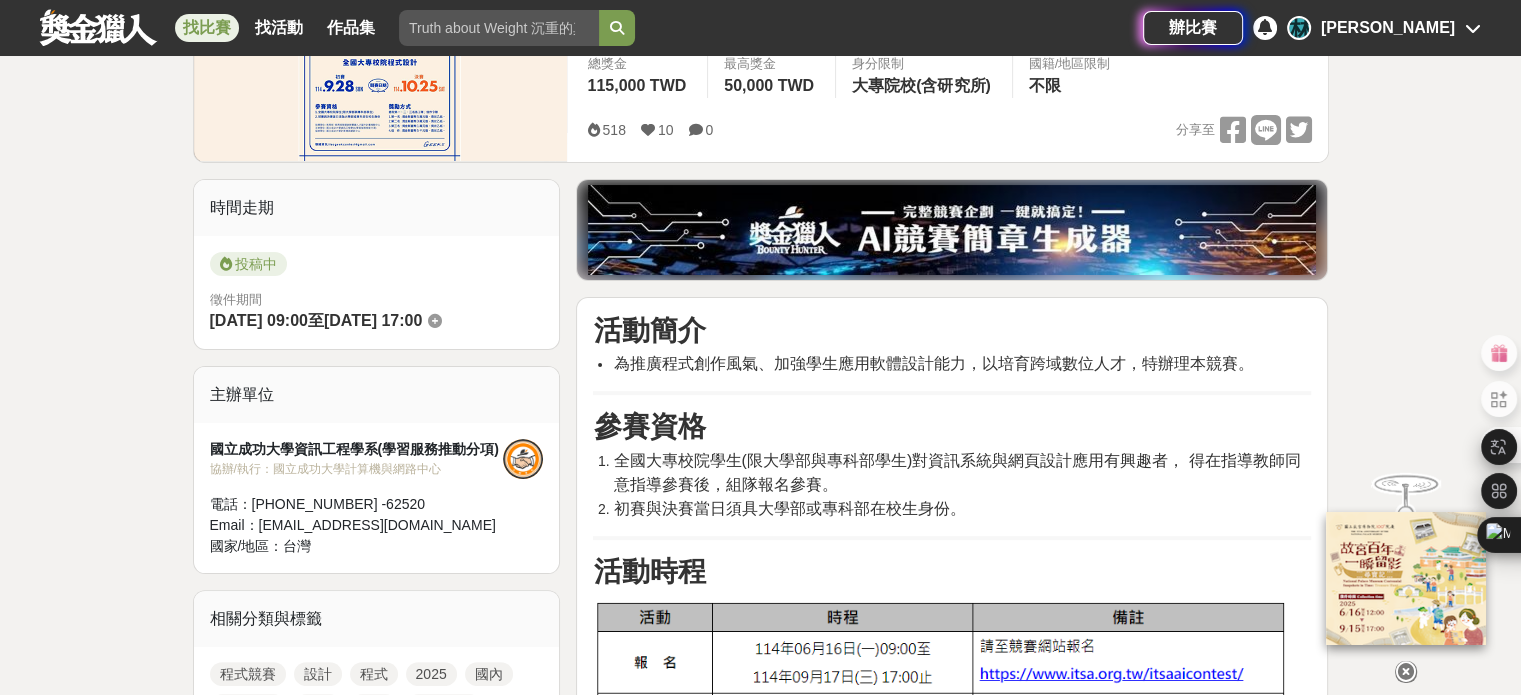scroll, scrollTop: 376, scrollLeft: 0, axis: vertical 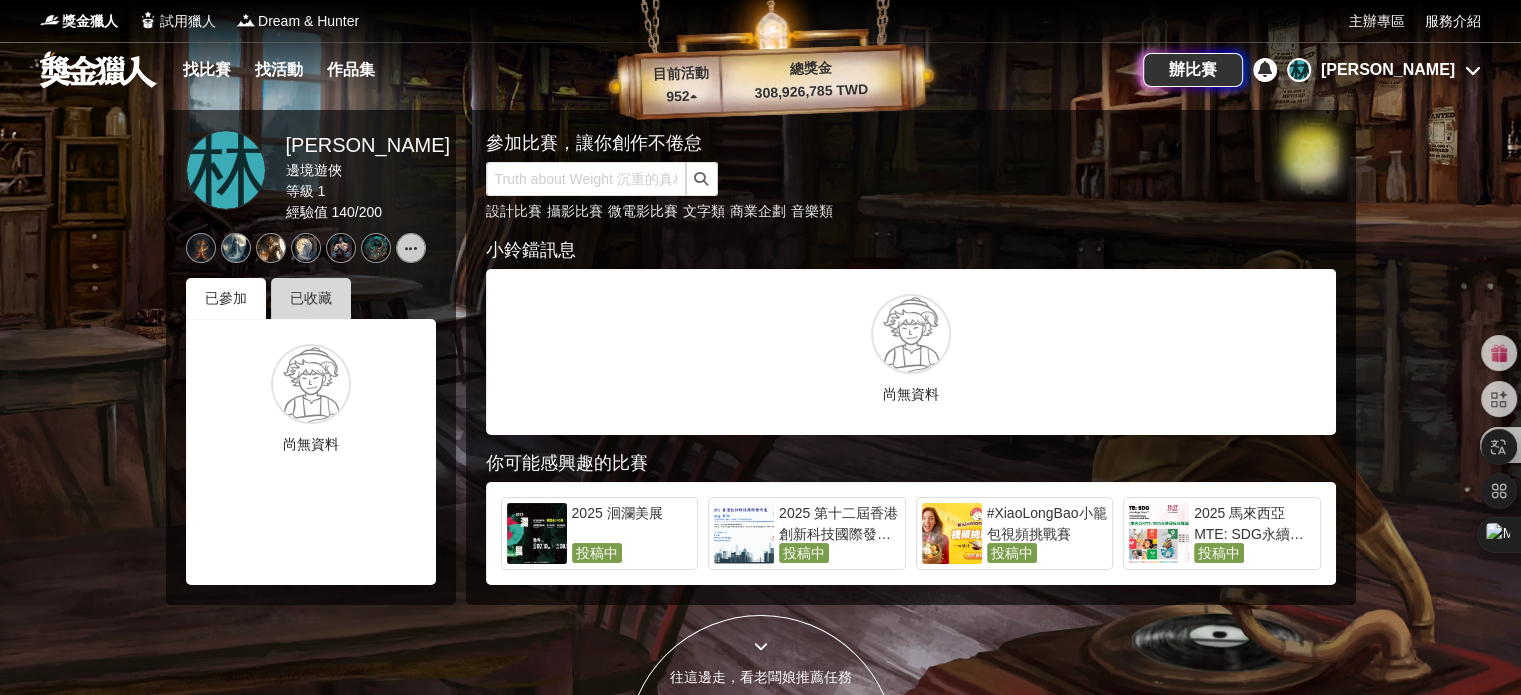 click on "已收藏" at bounding box center (311, 298) 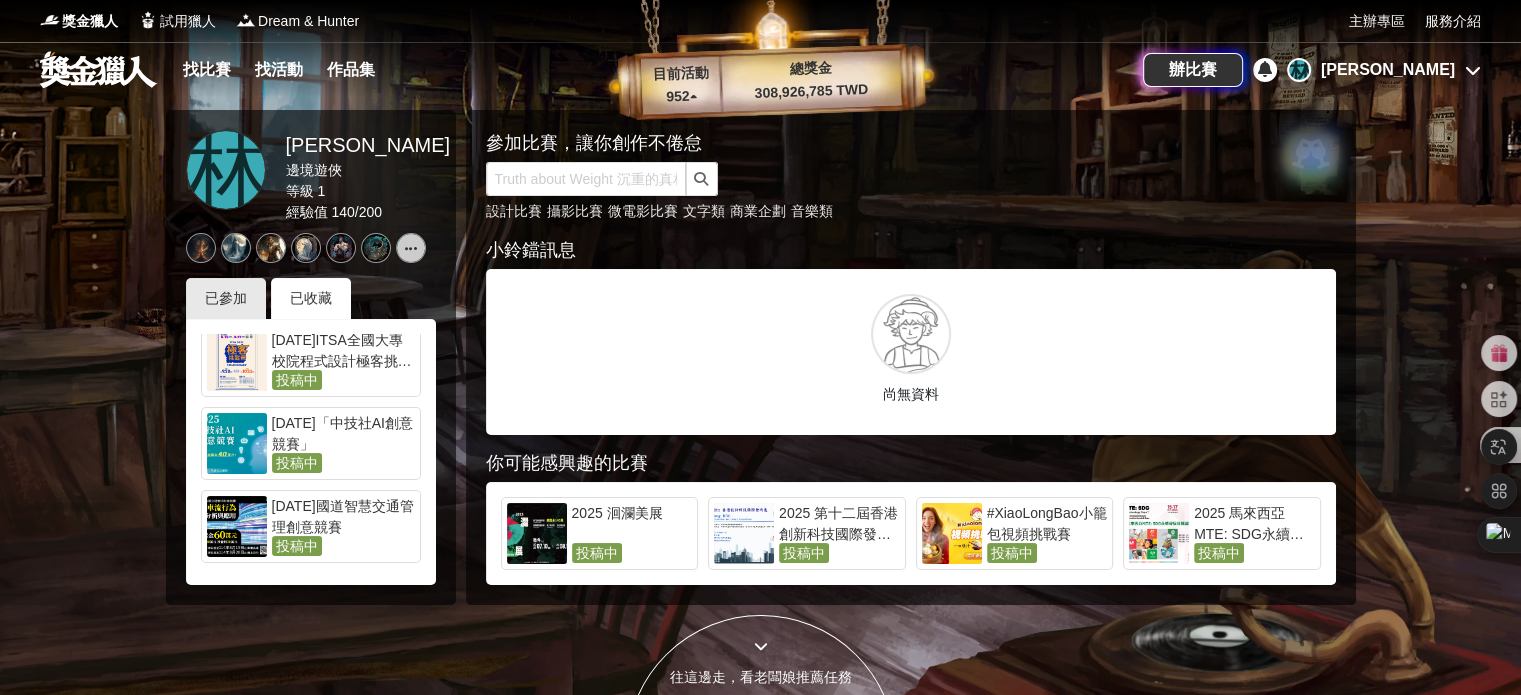 scroll, scrollTop: 1004, scrollLeft: 0, axis: vertical 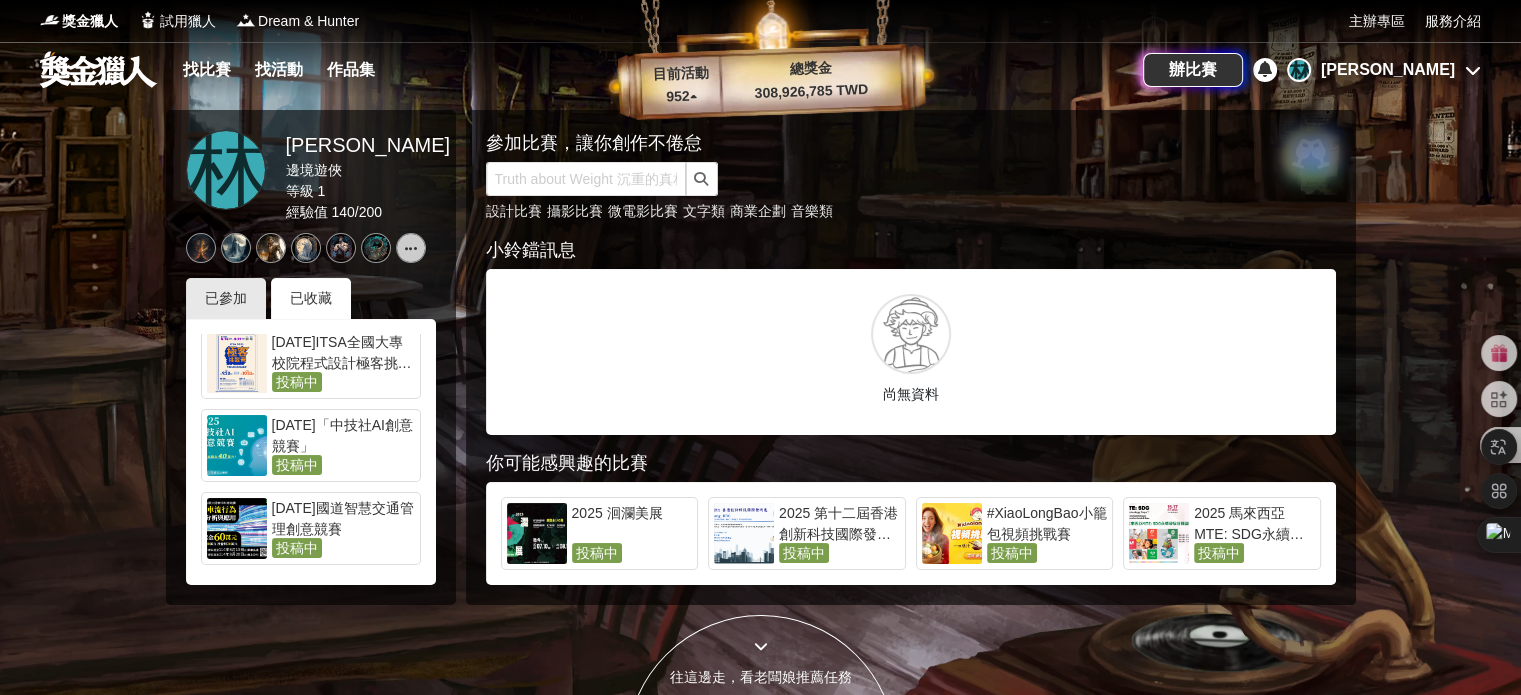 click on "2025年「中技社AI創意競賽」" at bounding box center (343, 435) 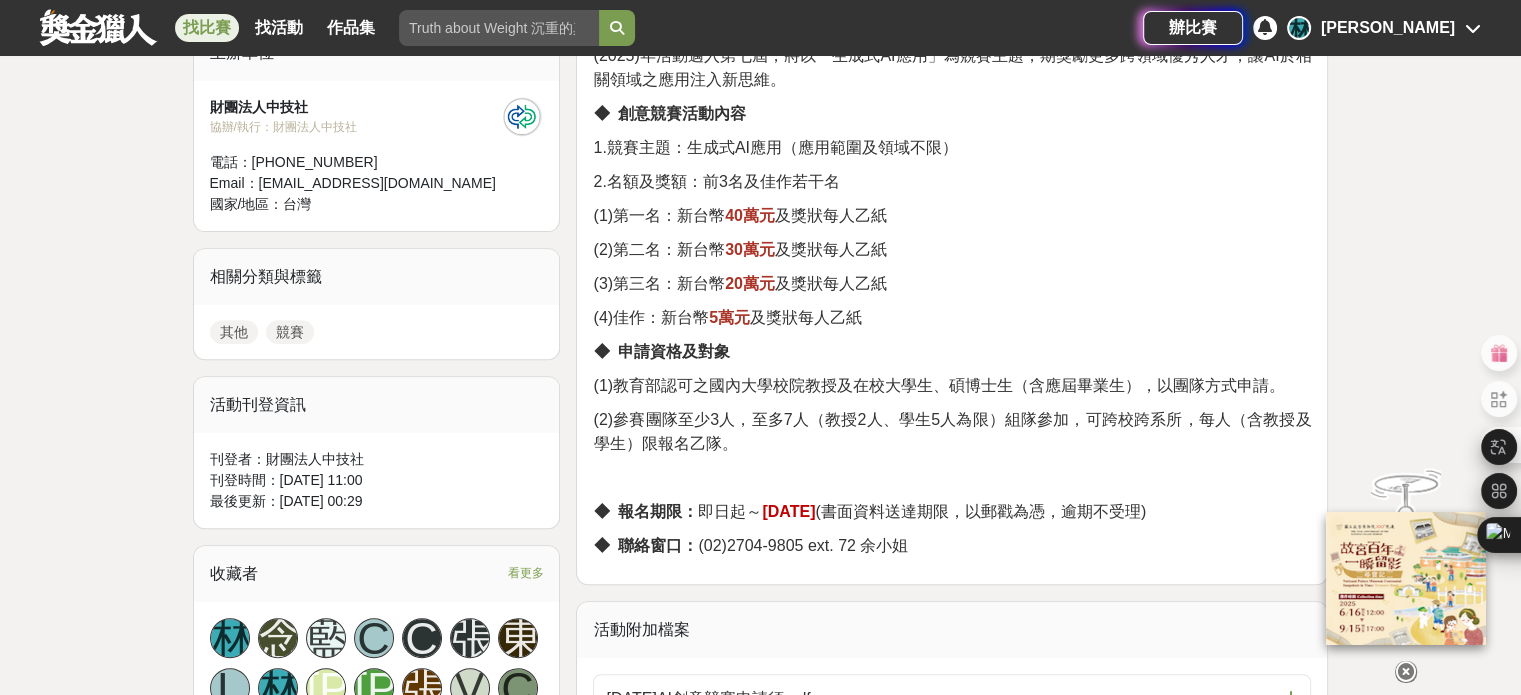 scroll, scrollTop: 720, scrollLeft: 0, axis: vertical 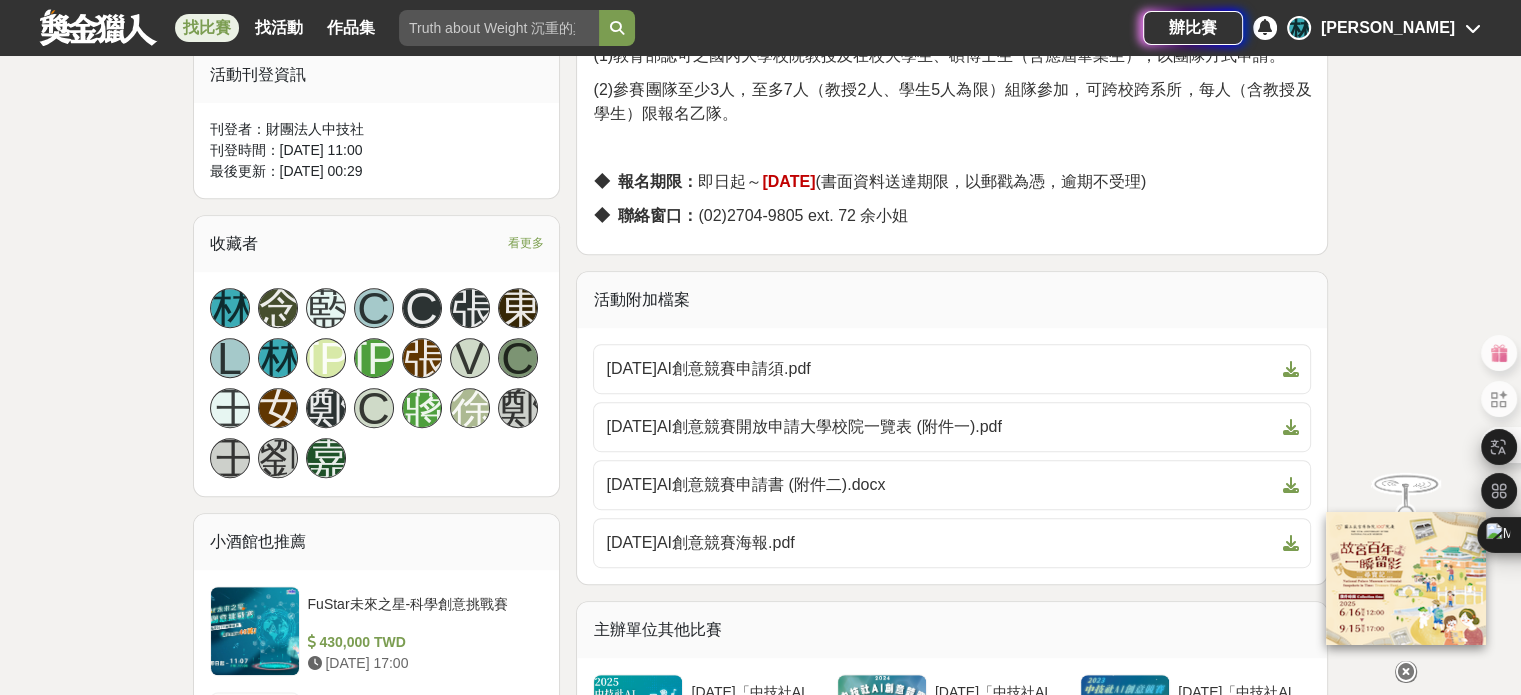 click on "2025年AI創意競賽申請須.pdf" at bounding box center (940, 369) 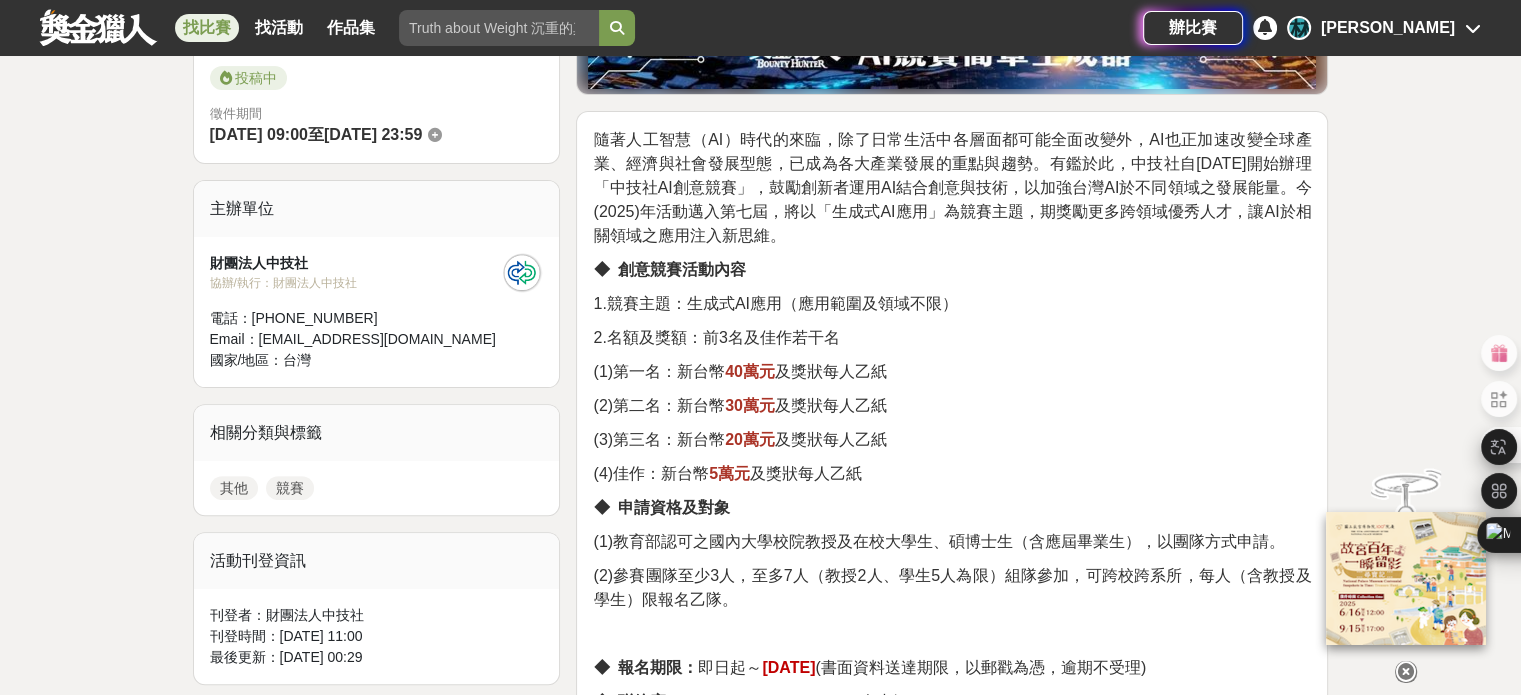 scroll, scrollTop: 563, scrollLeft: 0, axis: vertical 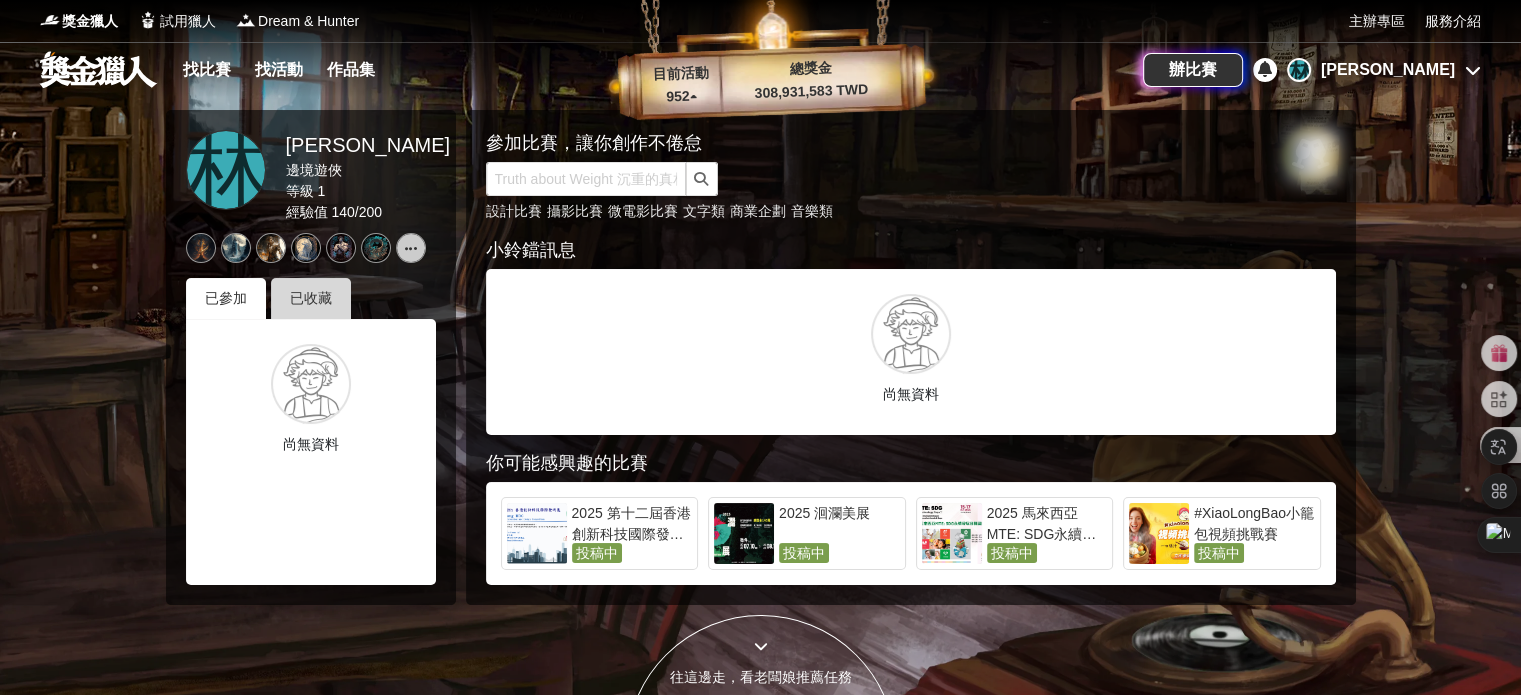 click on "已收藏" at bounding box center (311, 298) 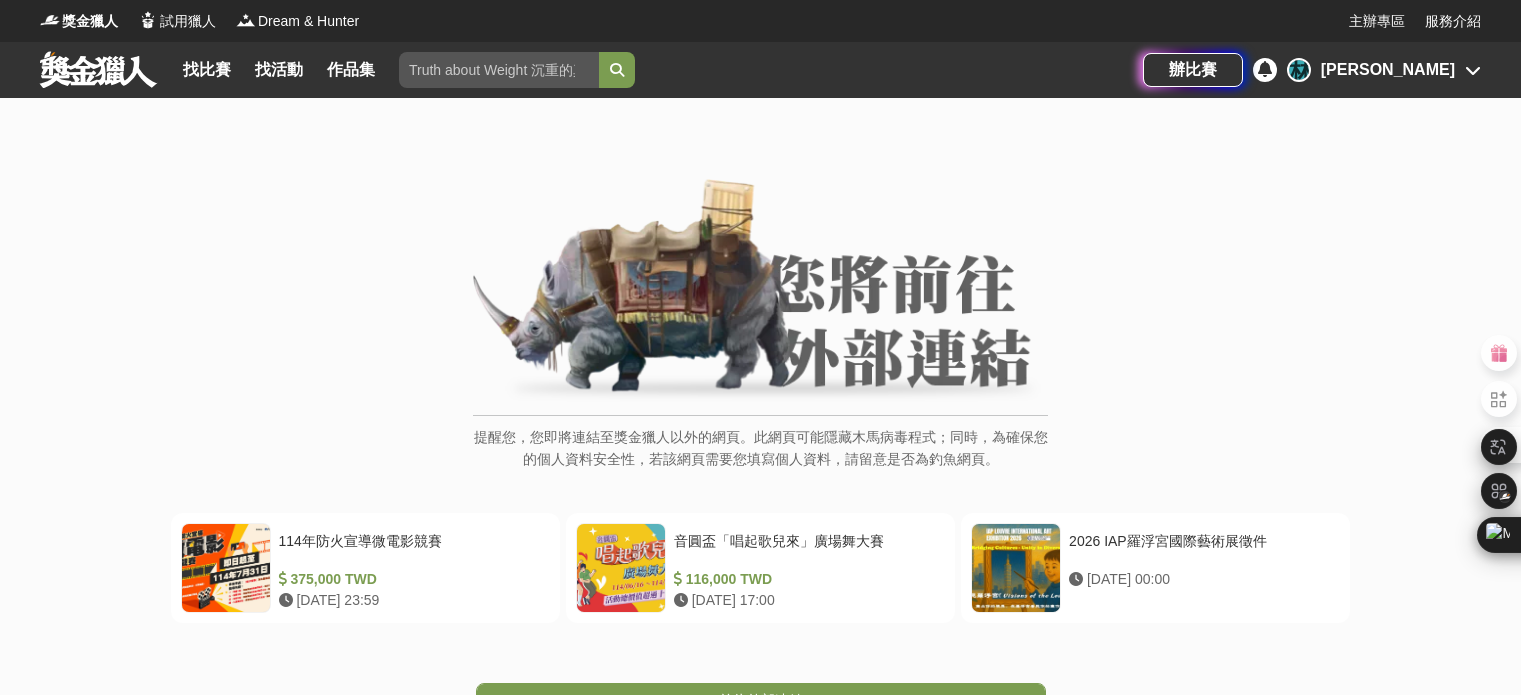 scroll, scrollTop: 0, scrollLeft: 0, axis: both 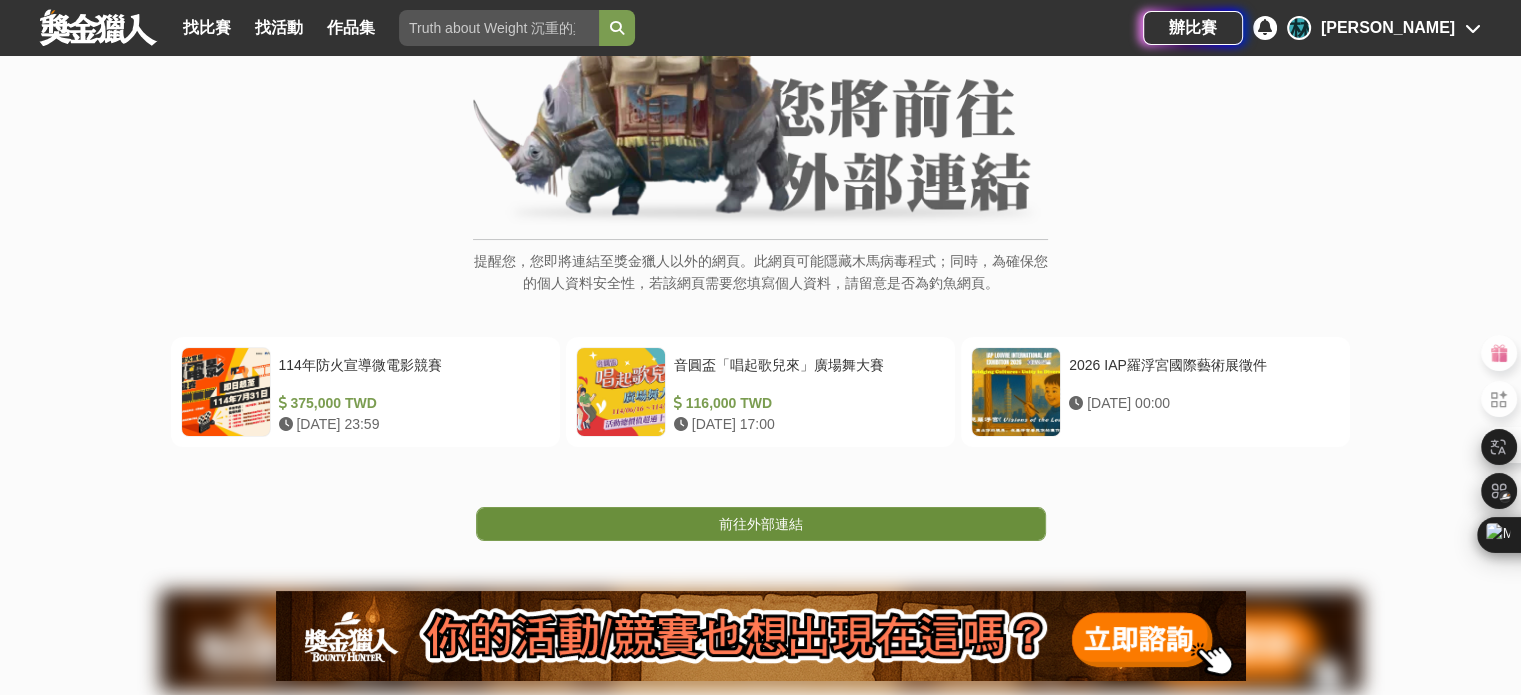 click on "前往外部連結" at bounding box center [761, 524] 